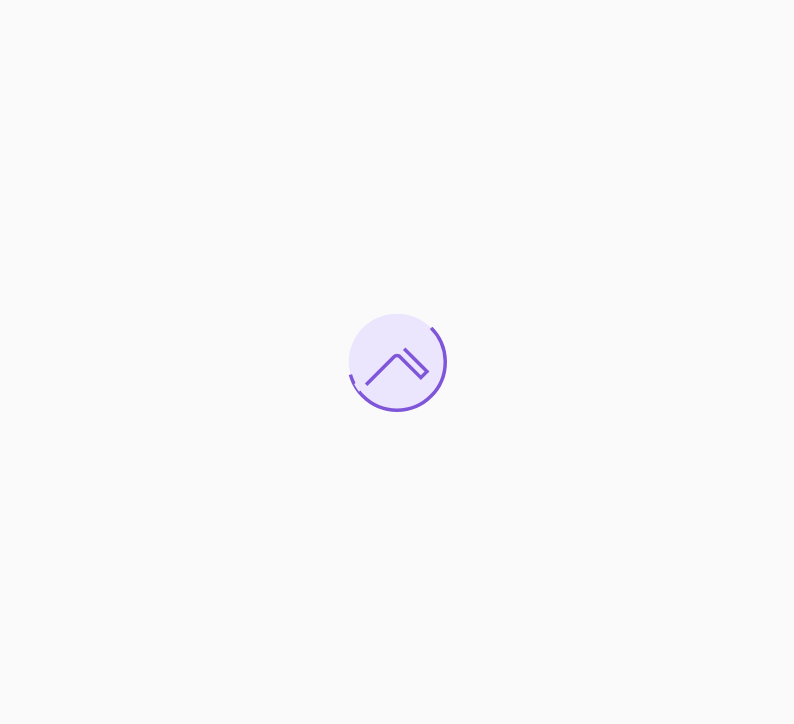 scroll, scrollTop: 0, scrollLeft: 0, axis: both 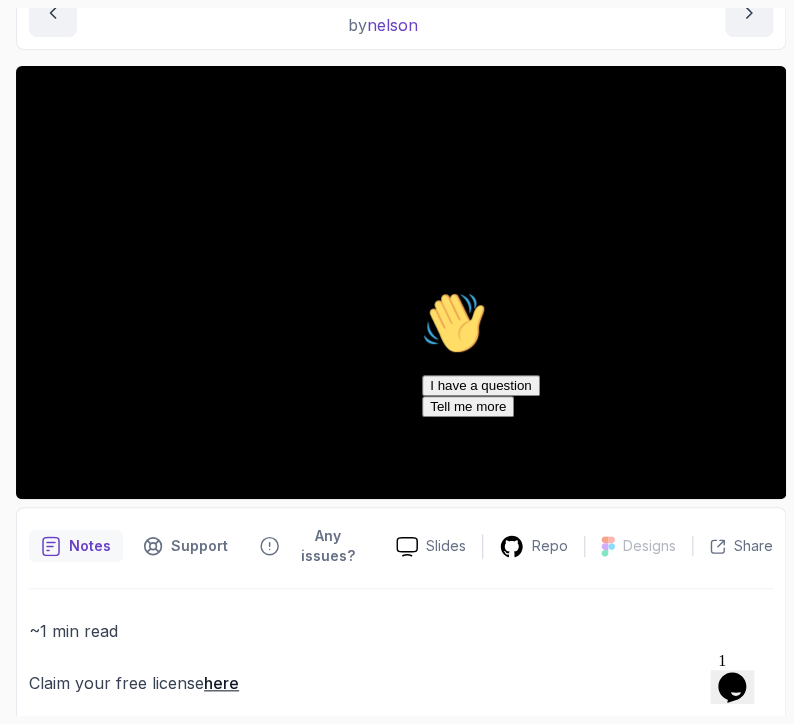 click at bounding box center (422, 291) 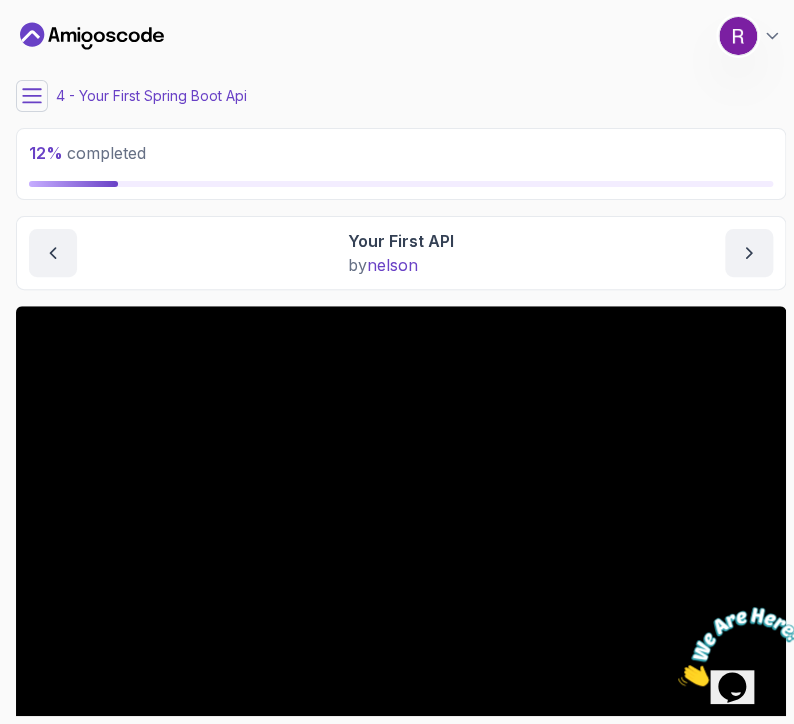 click 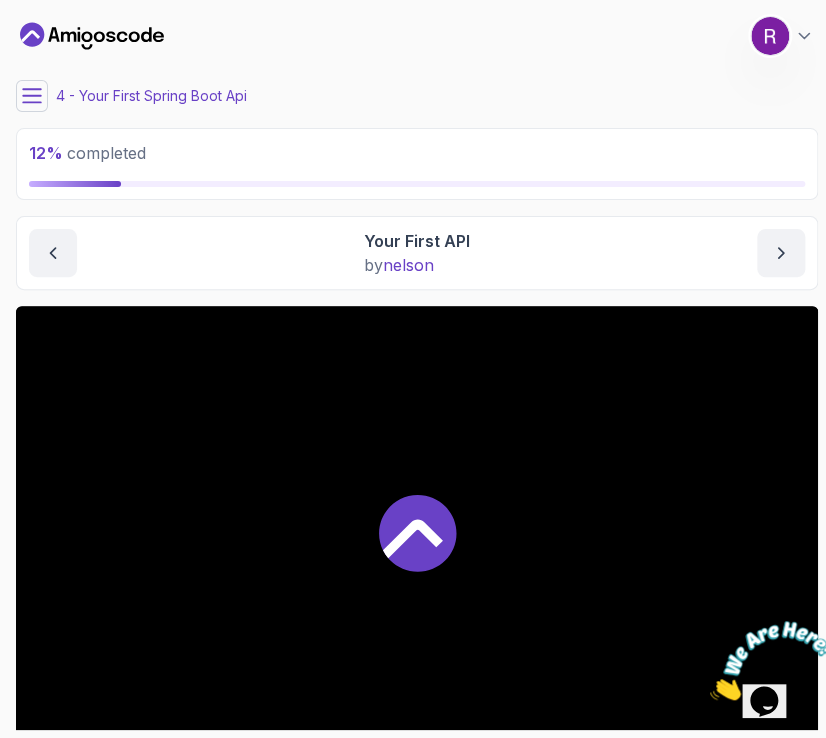 click 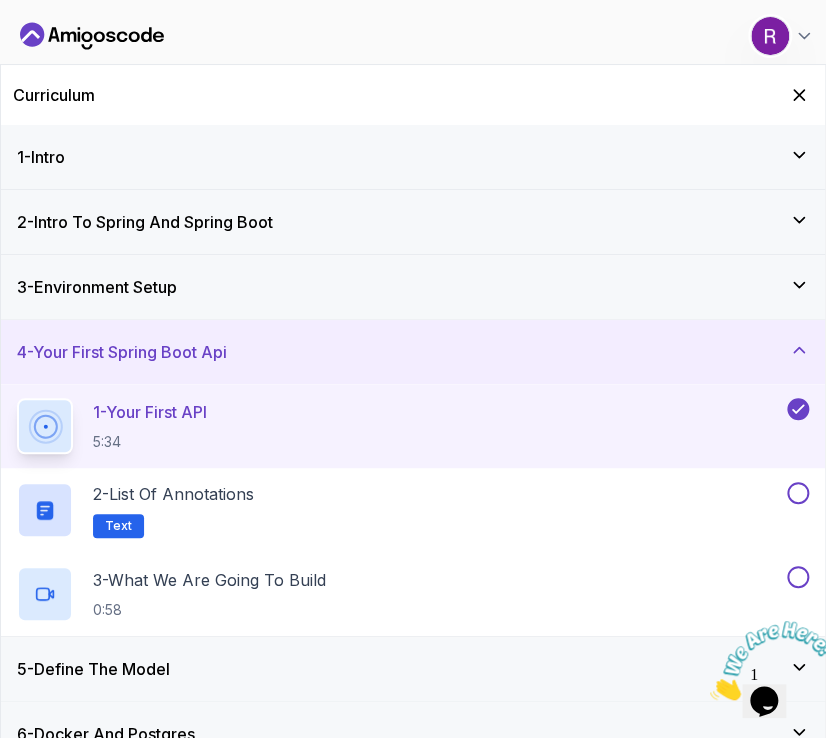 drag, startPoint x: 250, startPoint y: 349, endPoint x: 52, endPoint y: 341, distance: 198.16154 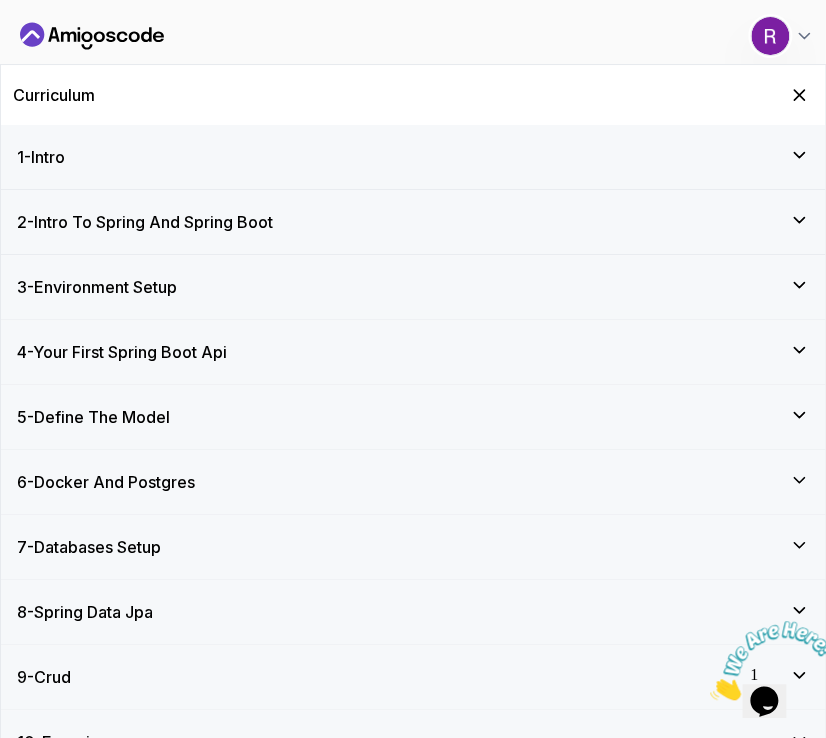 click on "4  -  Your First Spring Boot Api" at bounding box center (122, 352) 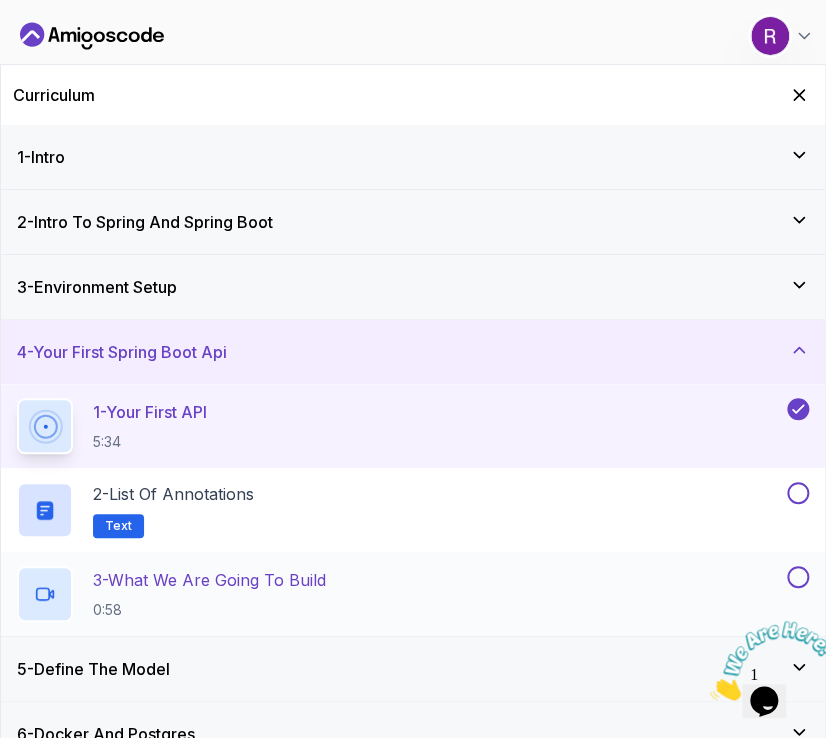 click on "3  -  What We Are Going To Build" at bounding box center [209, 580] 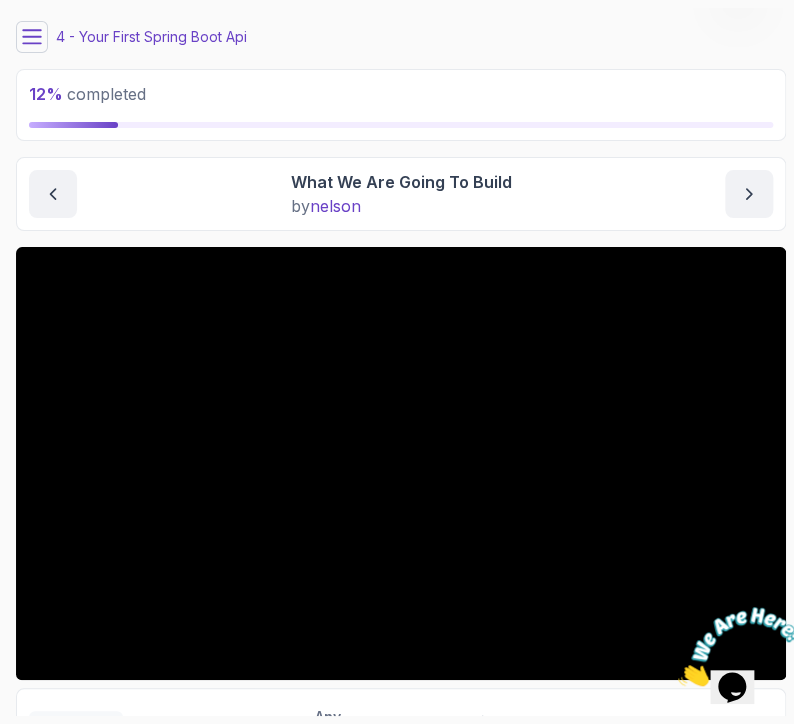 scroll, scrollTop: 41, scrollLeft: 0, axis: vertical 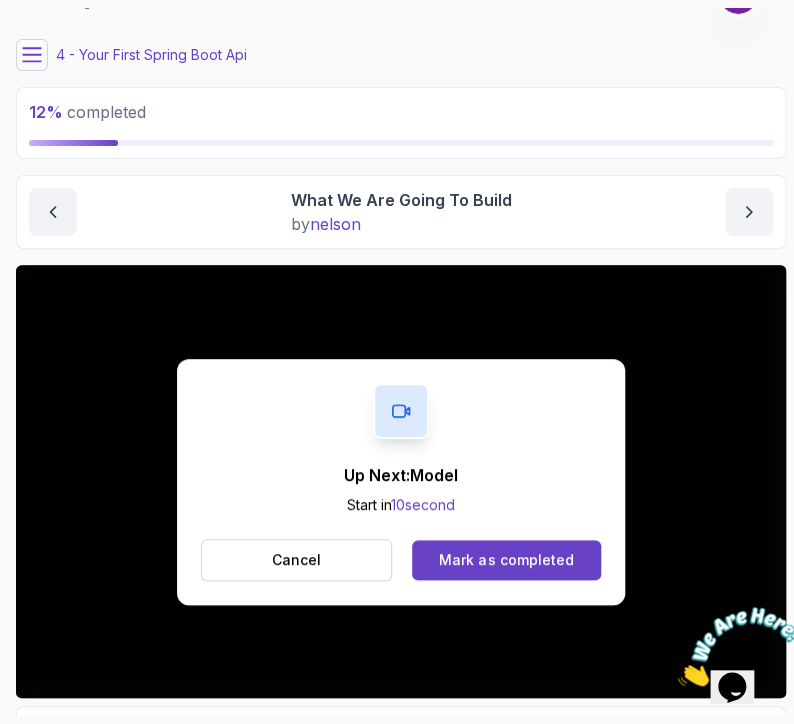 click 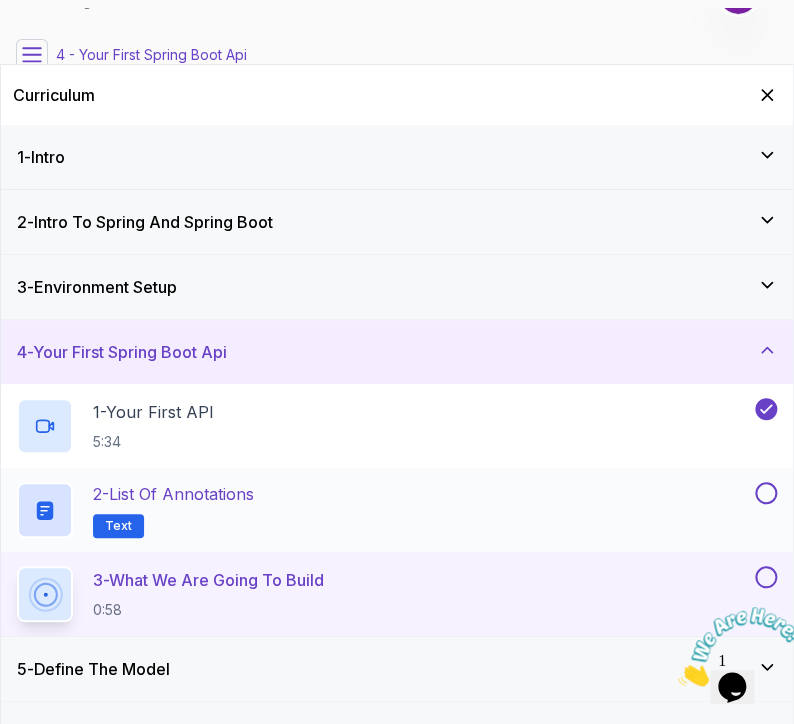 click on "2  -  List of Annotations" at bounding box center (173, 494) 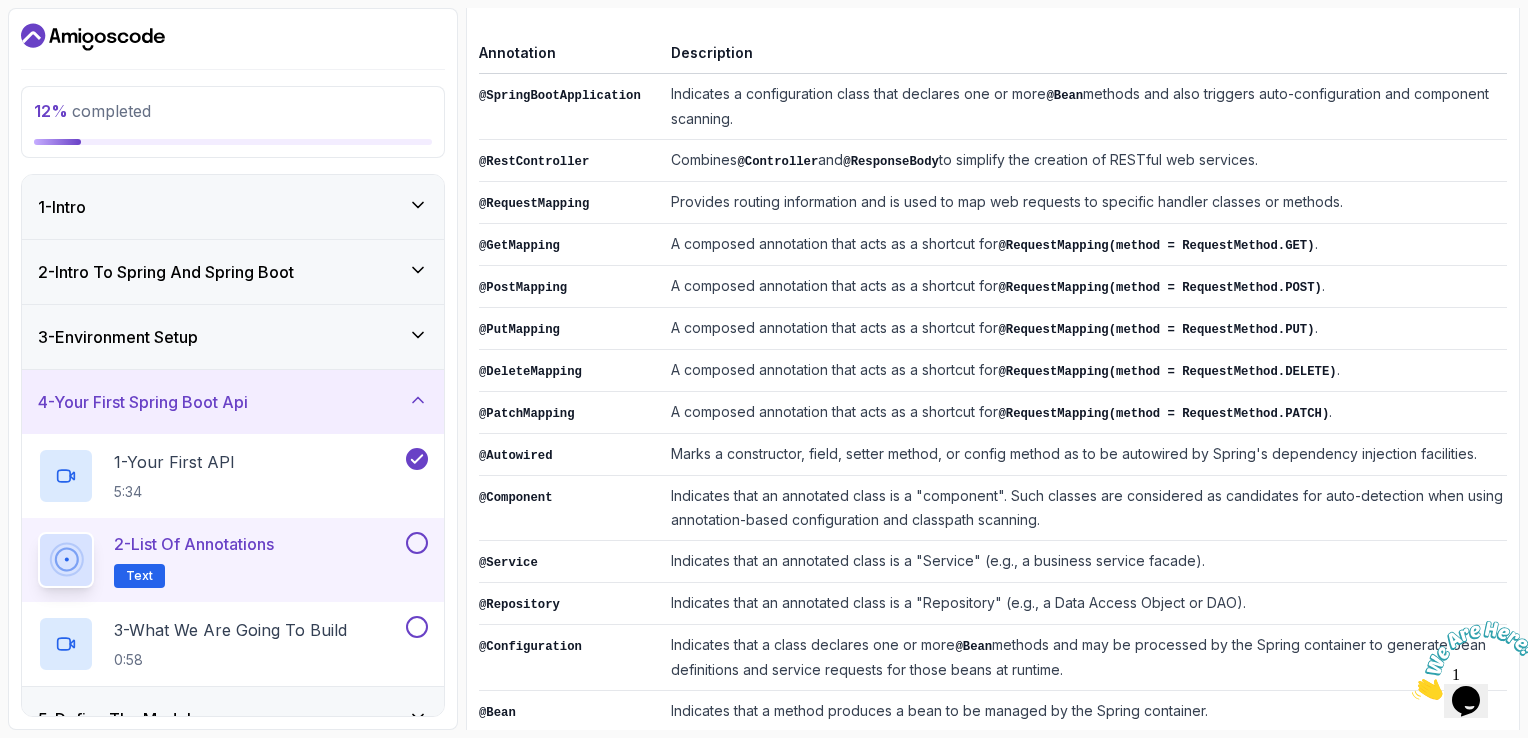 scroll, scrollTop: 484, scrollLeft: 0, axis: vertical 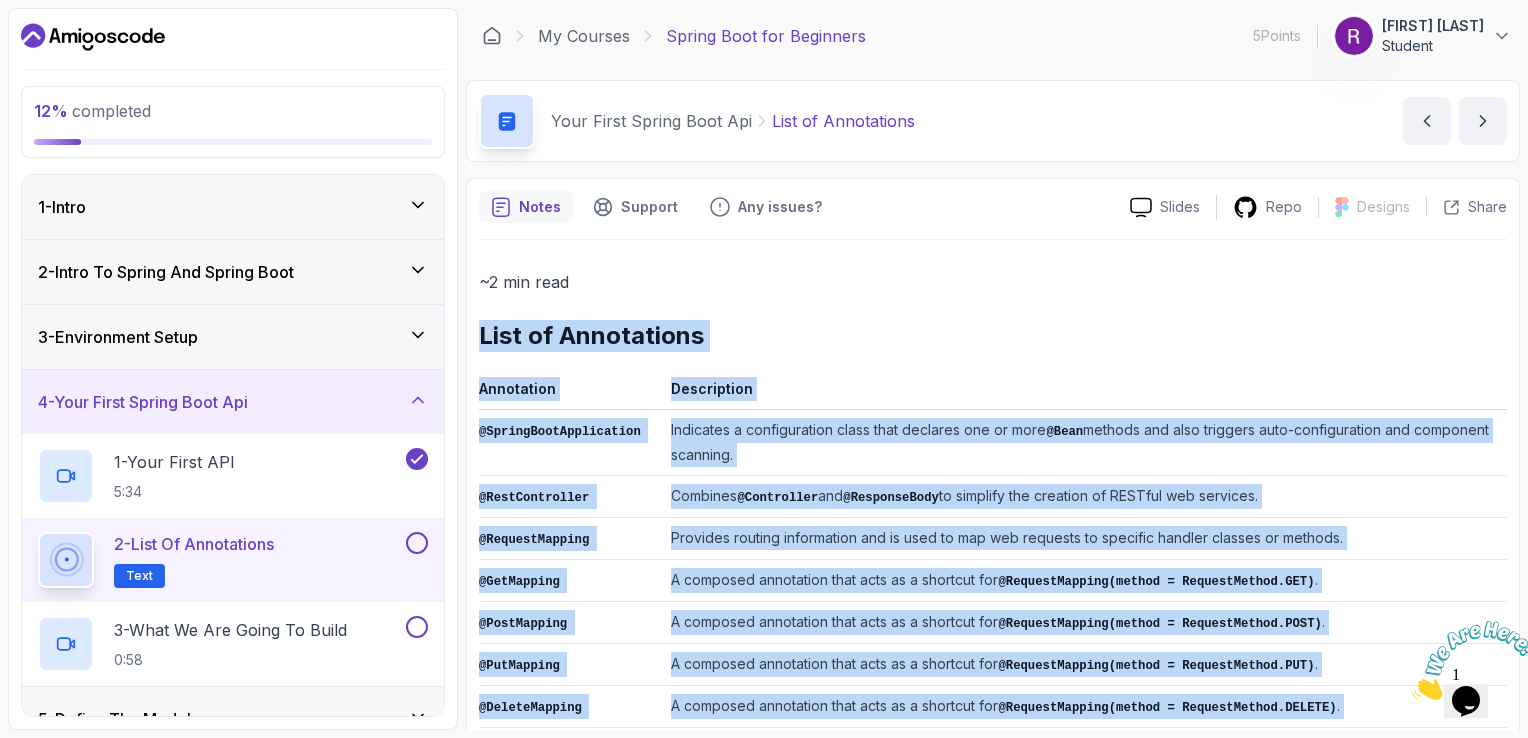drag, startPoint x: 908, startPoint y: 657, endPoint x: 464, endPoint y: 334, distance: 549.0583 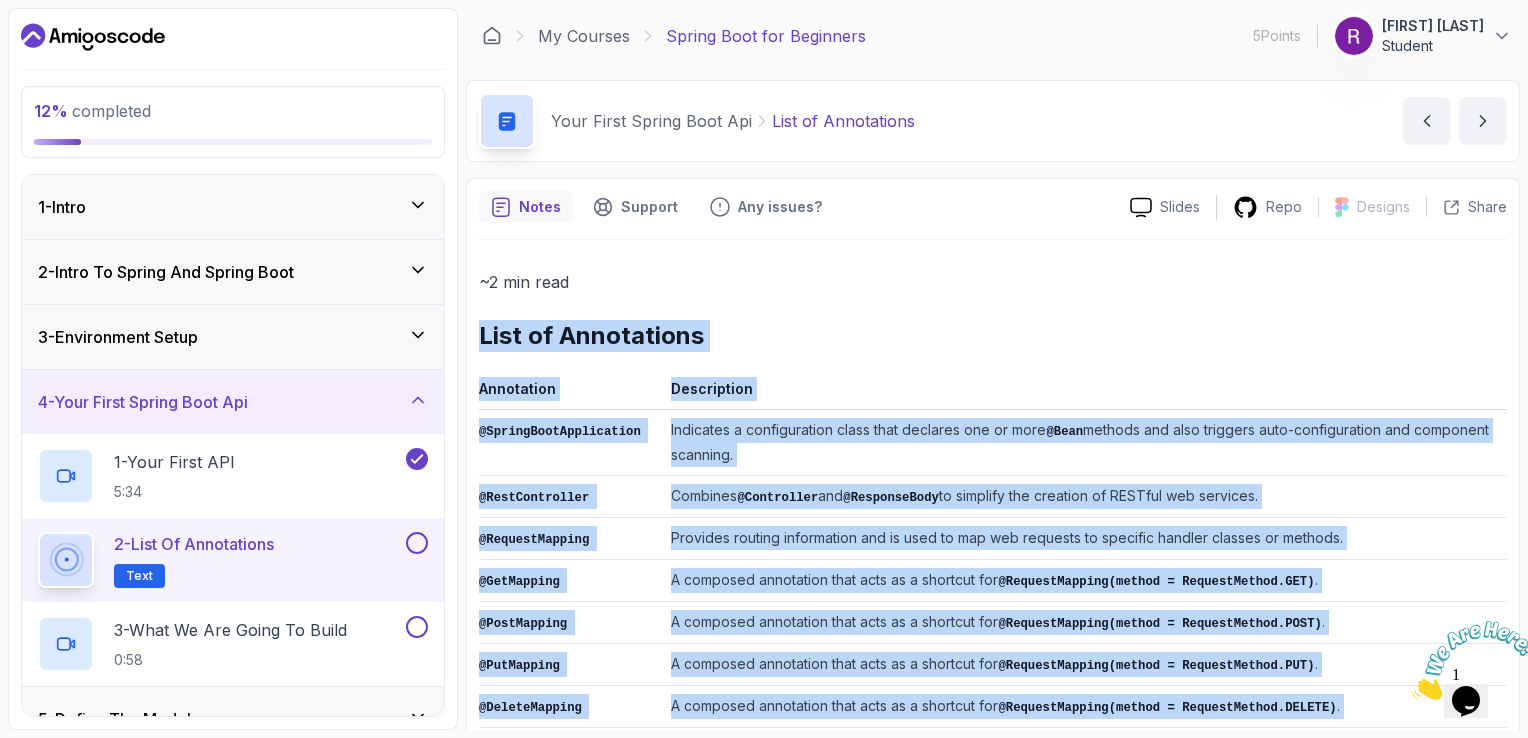 click on "12 % completed 1  -  Intro 2  -  Intro To Spring And Spring Boot 3  -  Environment Setup 4  -  Your First Spring Boot Api 1  -  Your First API 5:34 2  -  List of Annotations Text 3  -  What We Are Going To Build 0:58 5  -  Define The Model 6  -  Docker And Postgres 7  -  Databases Setup 8  -  Spring Data Jpa 9  -  Crud 10  -  Exercises 11  -  Artificial Intelligence 12  -  Outro My Courses Spring Boot for Beginners 5  Points 1 Raneem AlHajjHassan Student 4 - Your First Spring Boot Api  12 % completed Your First Spring Boot Api List of Annotations List of Annotations by  nelson Slides Repo Designs Design not available Share Notes Support Any issues? Slides Repo Designs Design not available Share ~2 min read List of Annotations
Annotation Description @SpringBootApplication Indicates a configuration class that declares one or more  @Bean  methods and also triggers auto-configuration and component scanning. @RestController Combines  @Controller  and  @ResponseBody @RequestMapping @GetMapping . @PostMapping . ." at bounding box center (764, 369) 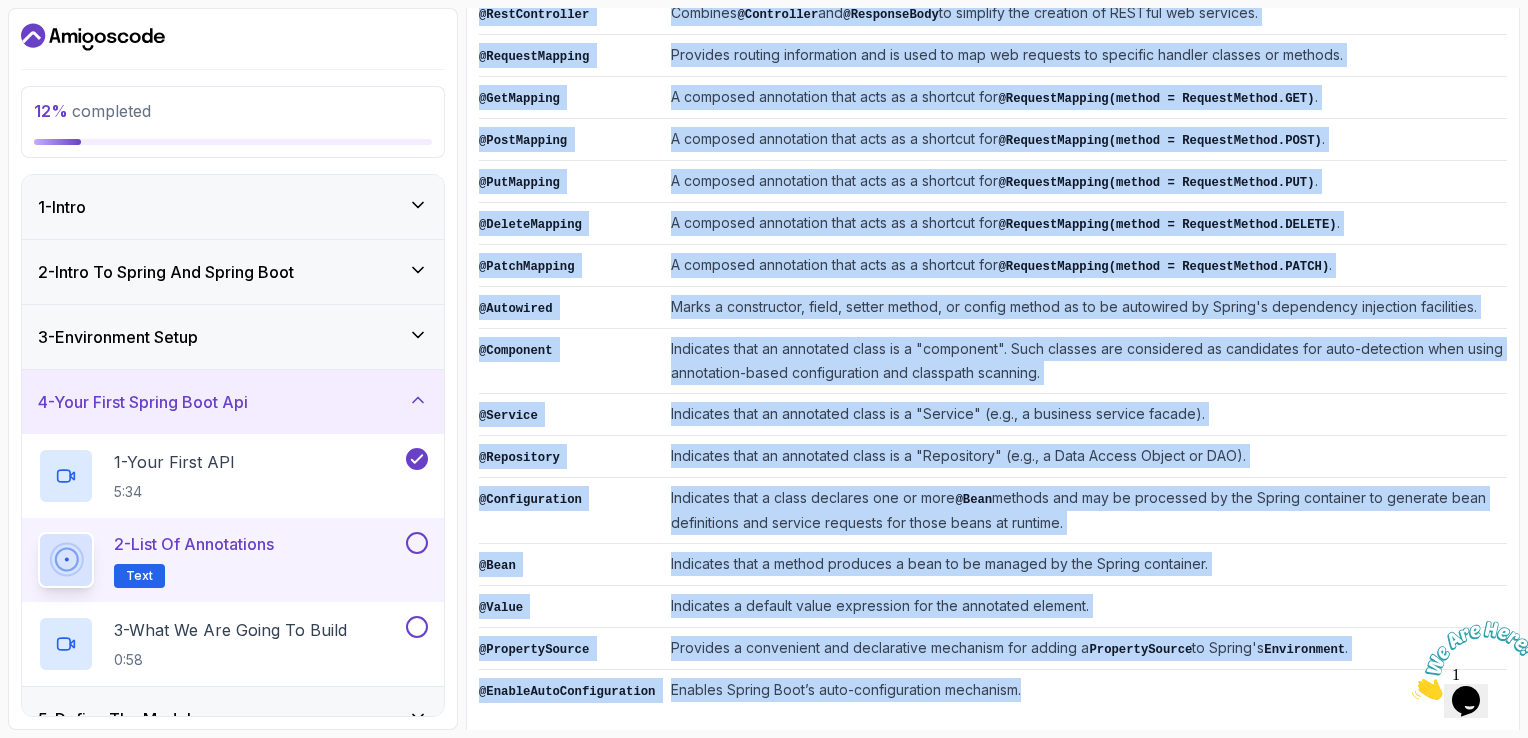 scroll, scrollTop: 484, scrollLeft: 0, axis: vertical 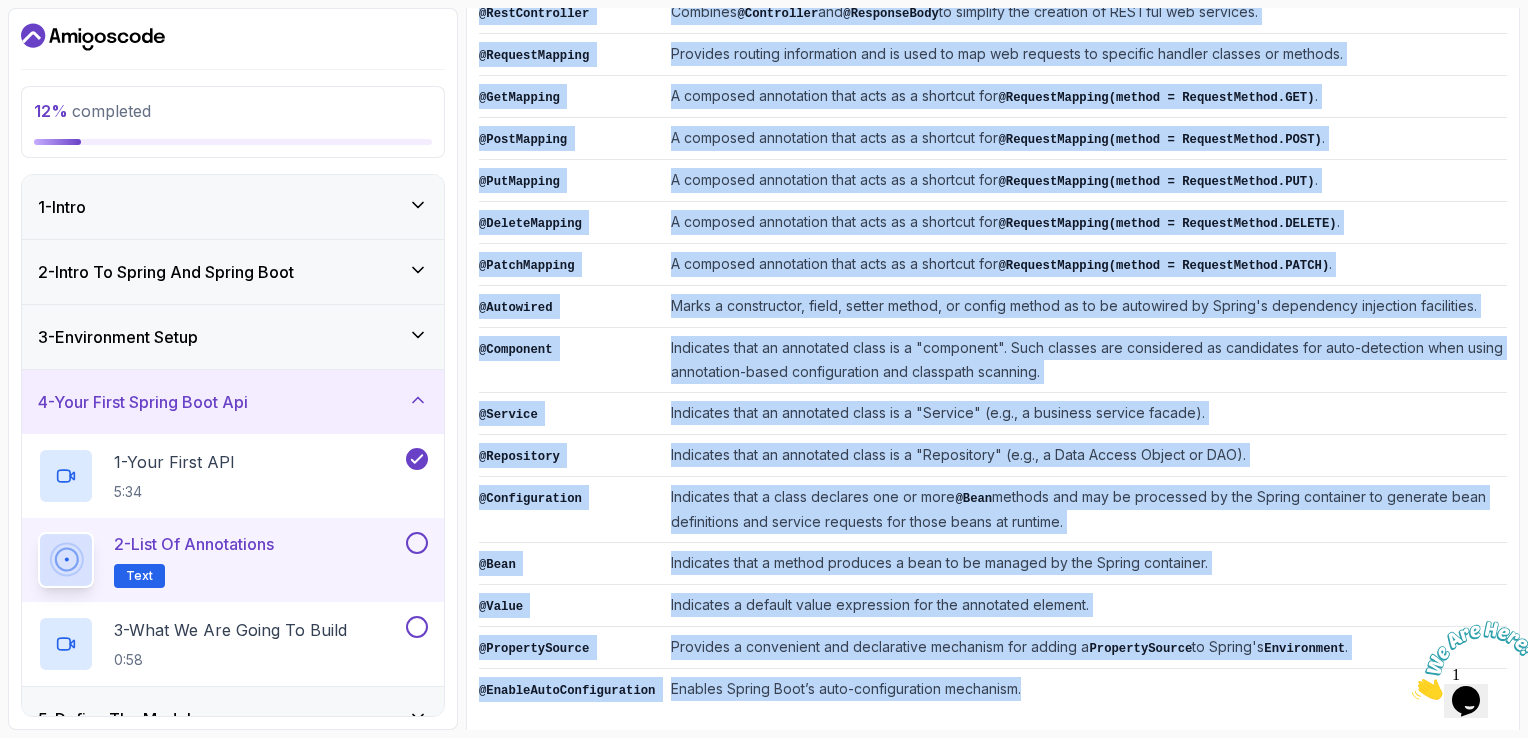 click at bounding box center (417, 543) 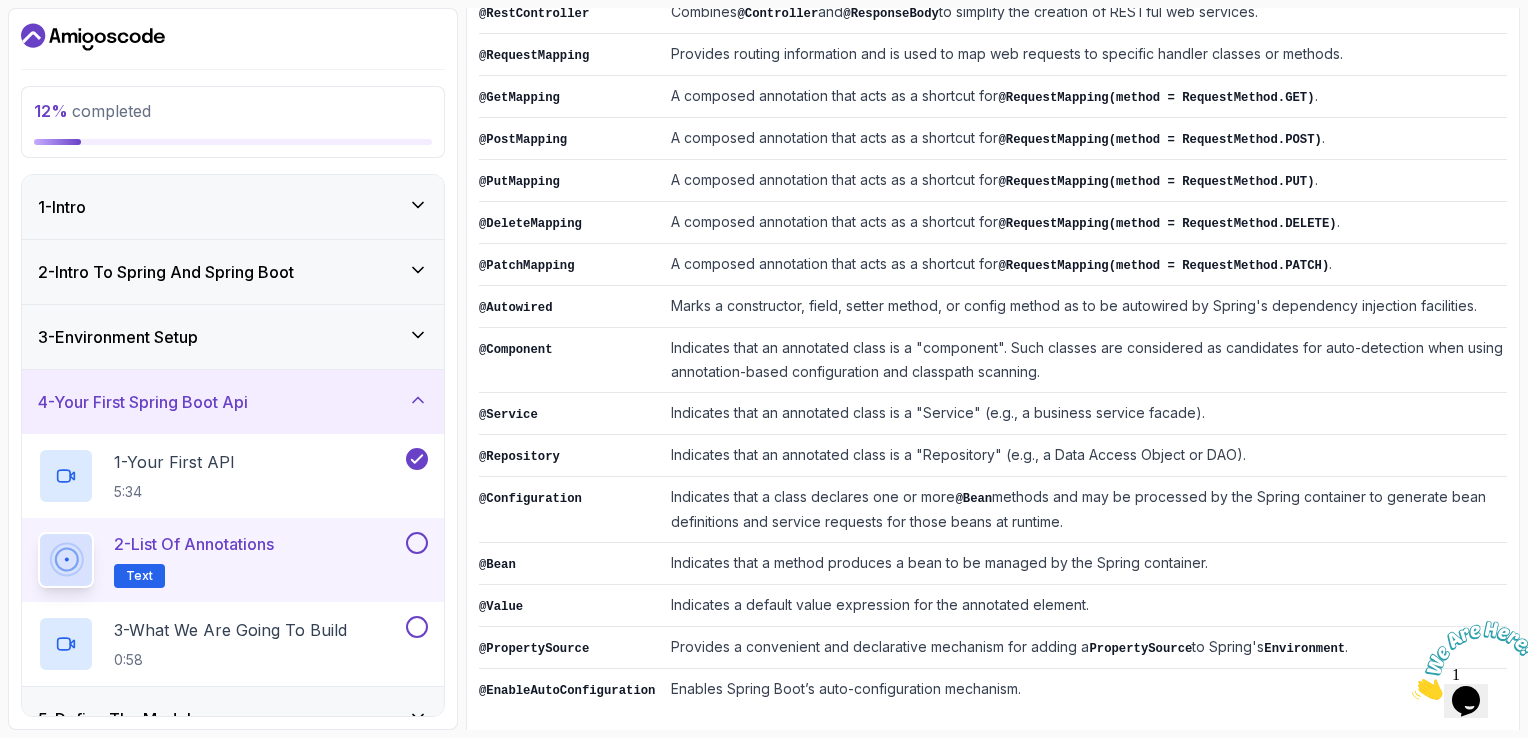 click on "2  -  List of Annotations Text" at bounding box center [233, 560] 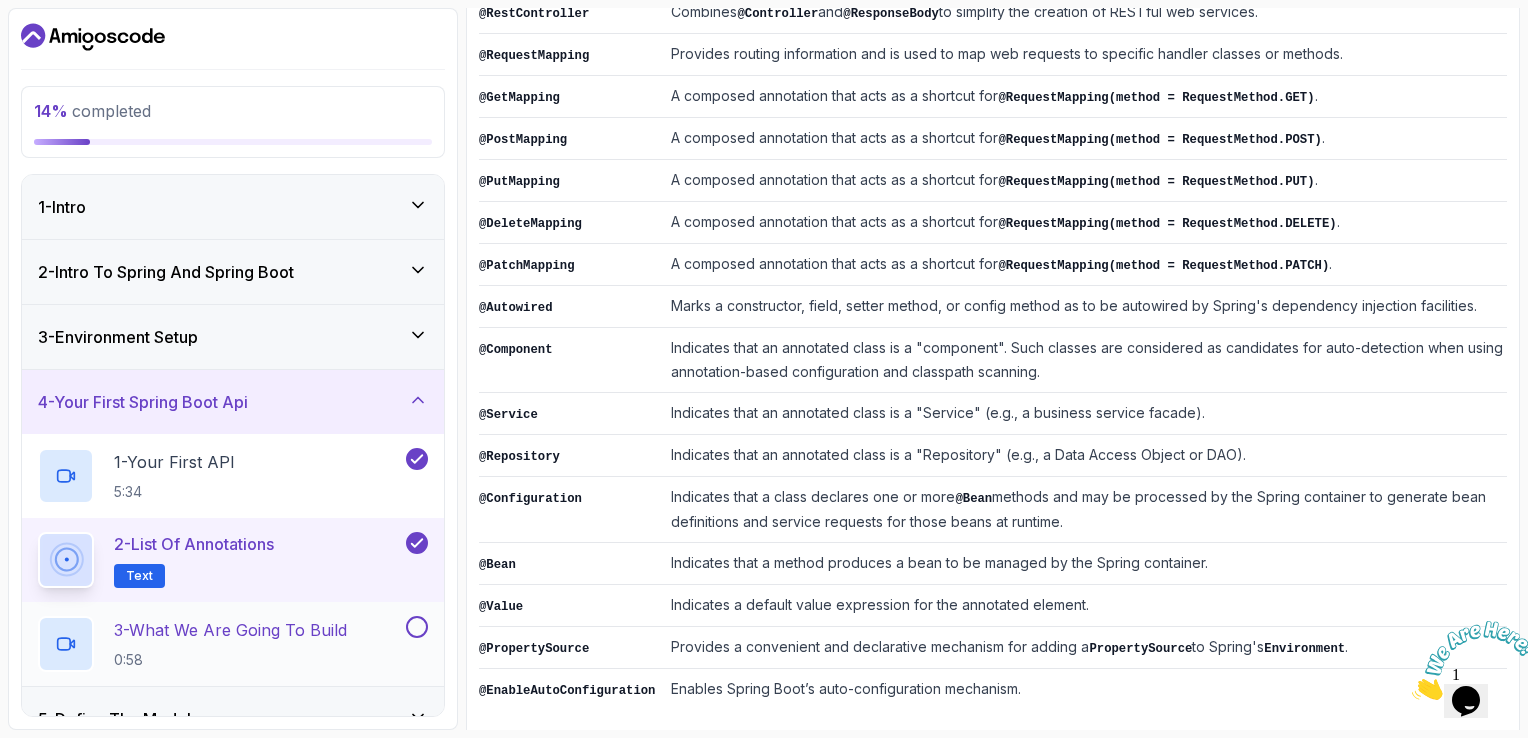click at bounding box center (417, 627) 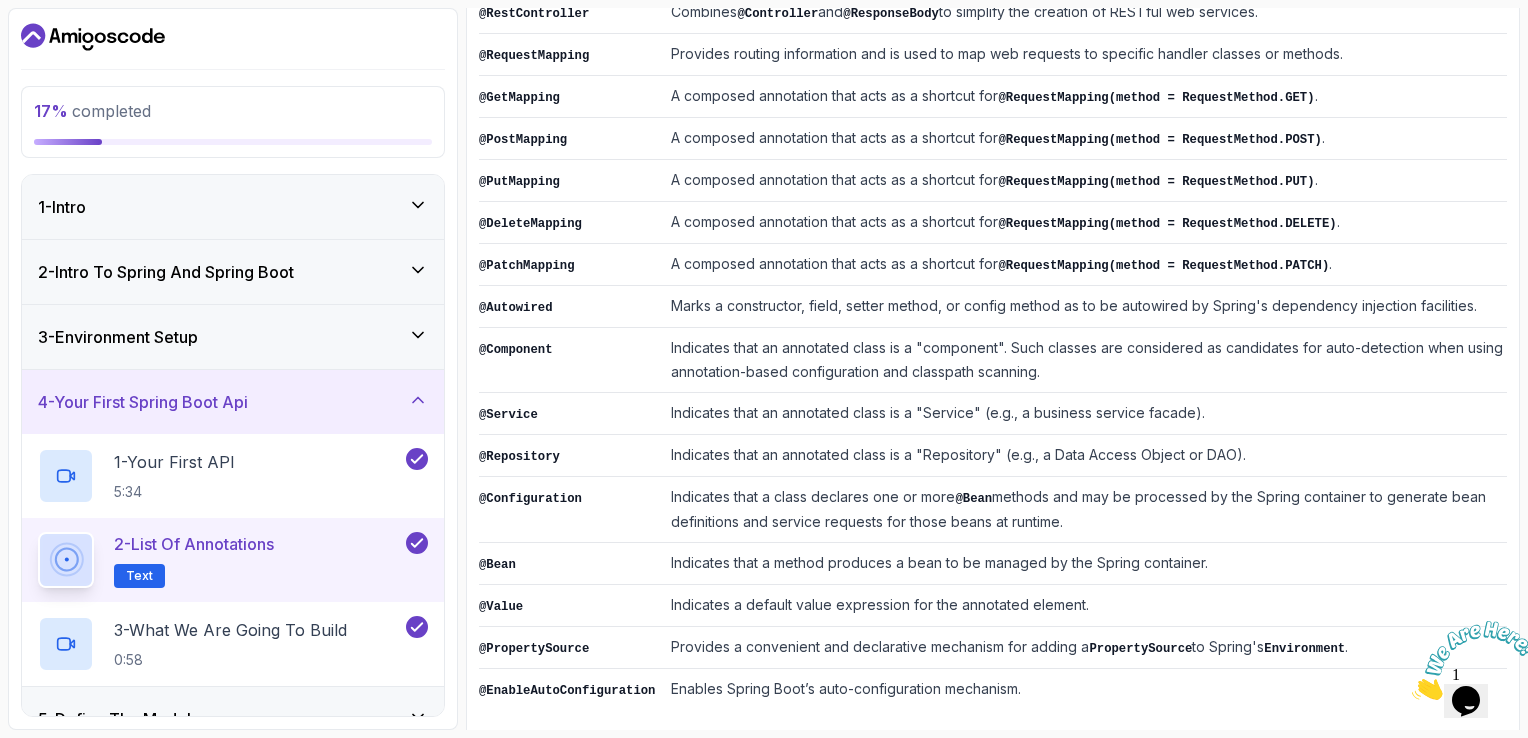 click on "4  -  Your First Spring Boot Api" at bounding box center (233, 402) 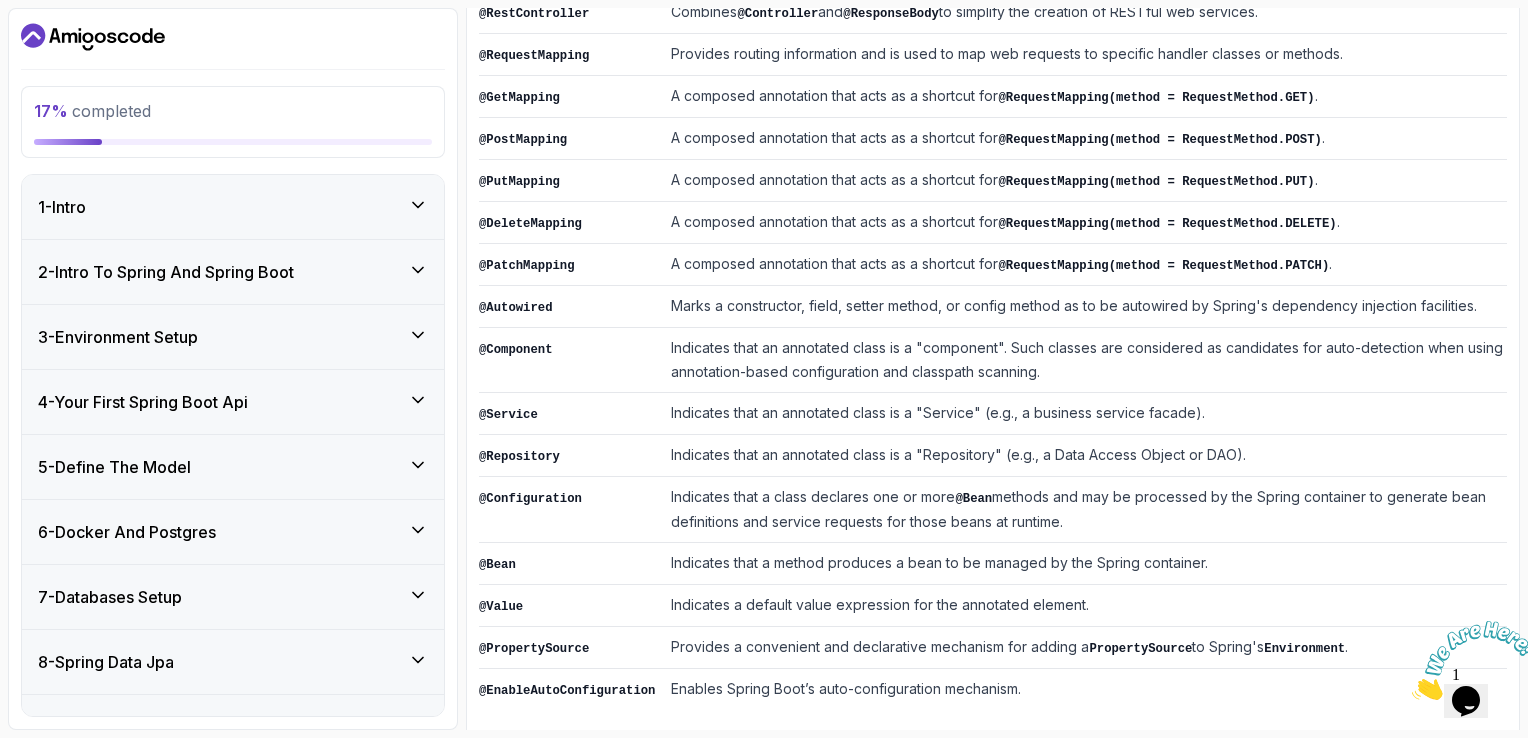 click 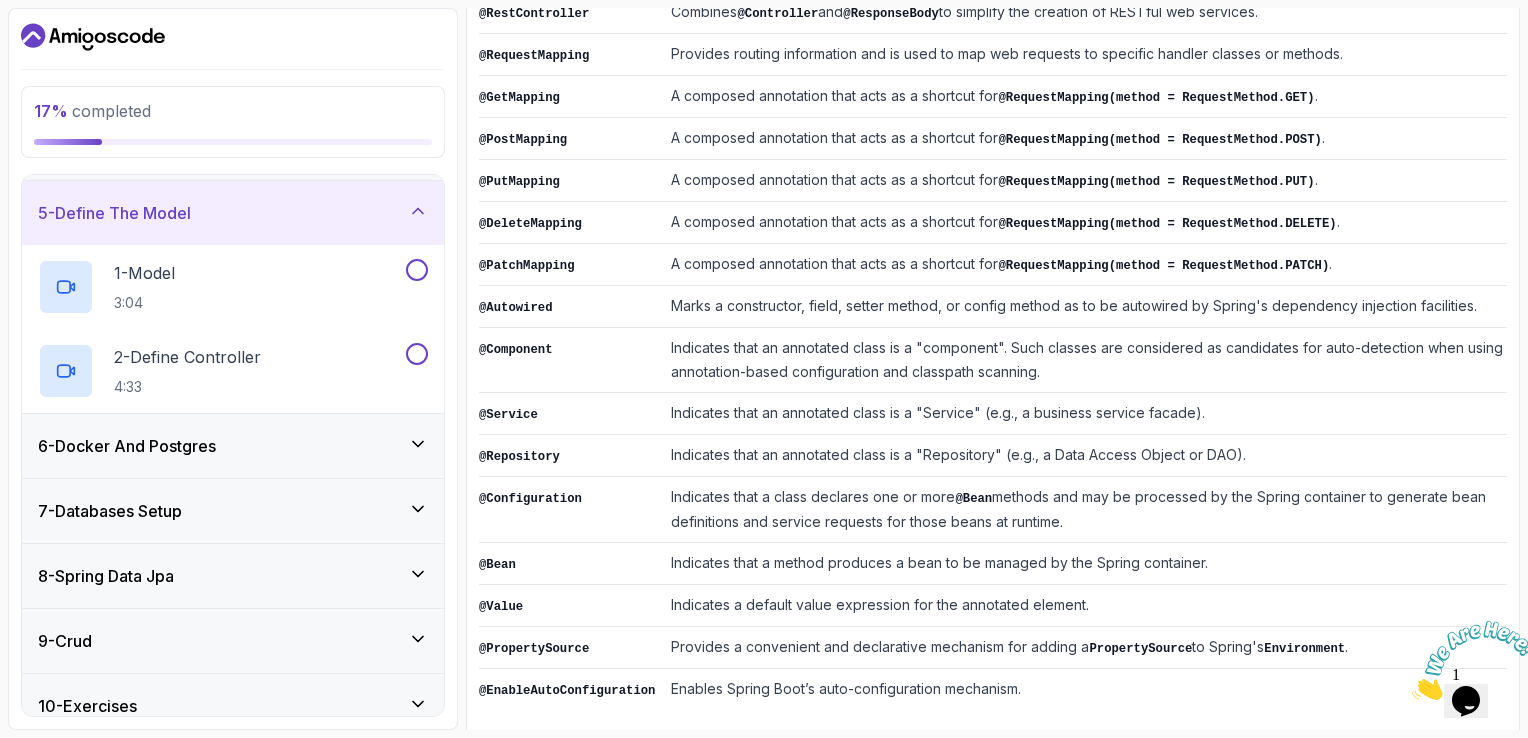 scroll, scrollTop: 254, scrollLeft: 0, axis: vertical 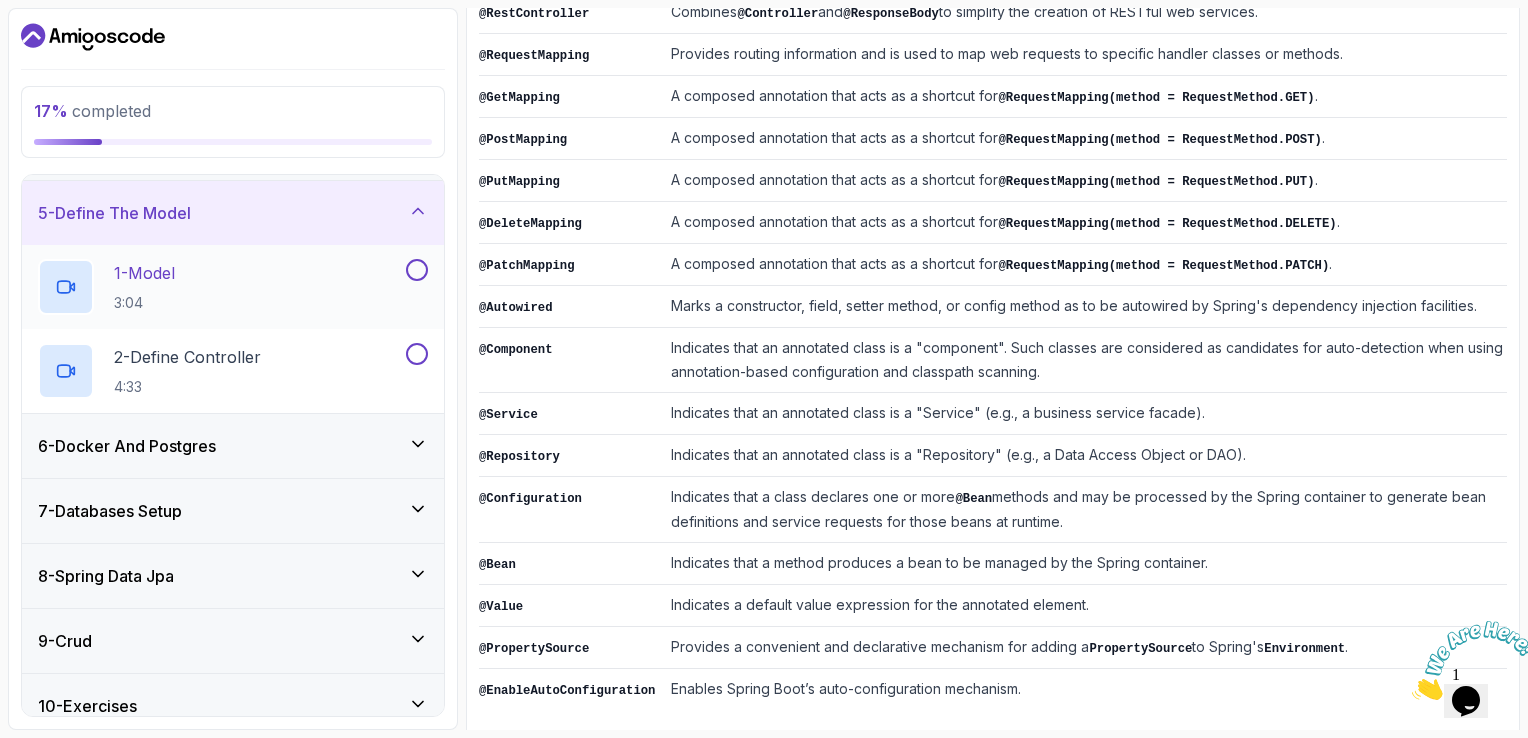click on "1  -  Model 3:04" at bounding box center [220, 287] 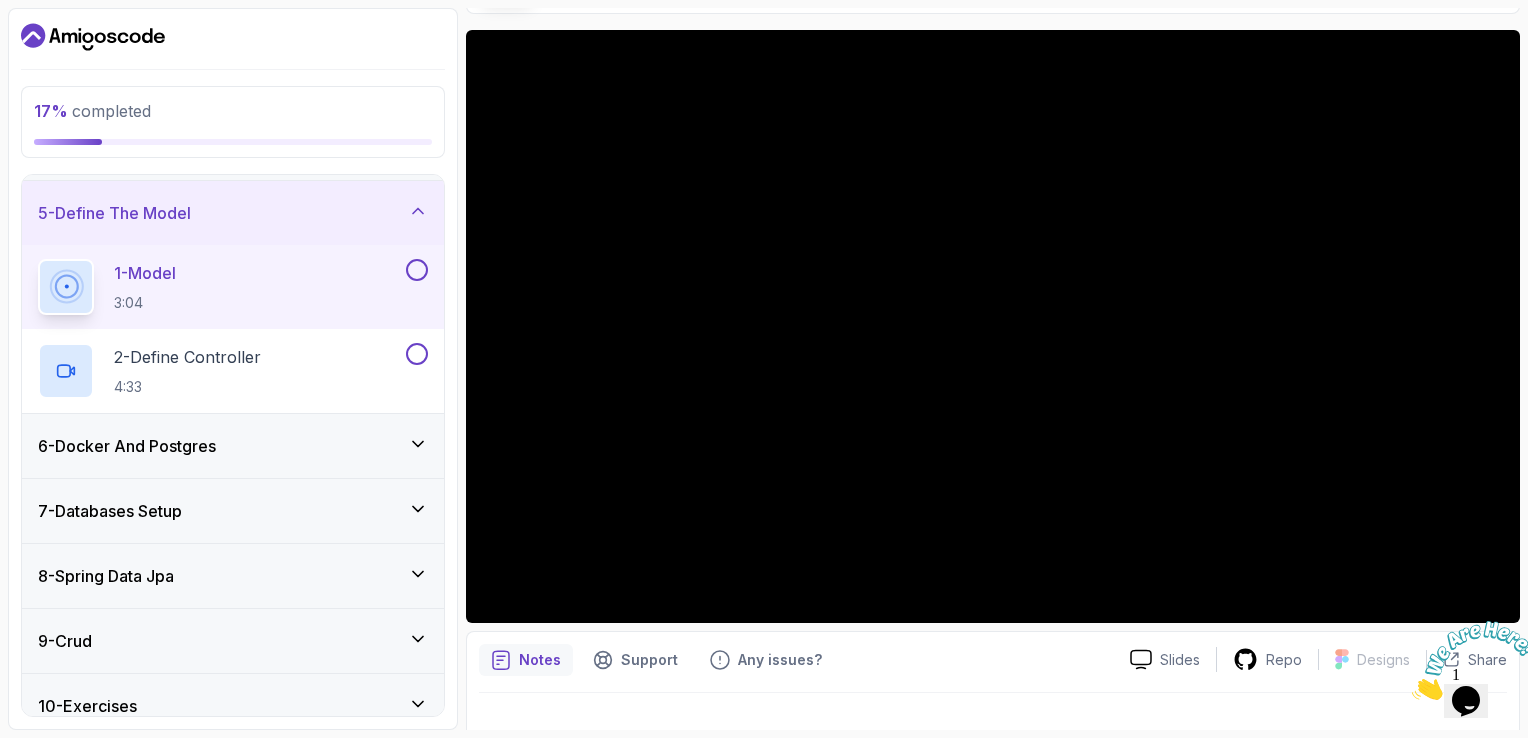 scroll, scrollTop: 164, scrollLeft: 0, axis: vertical 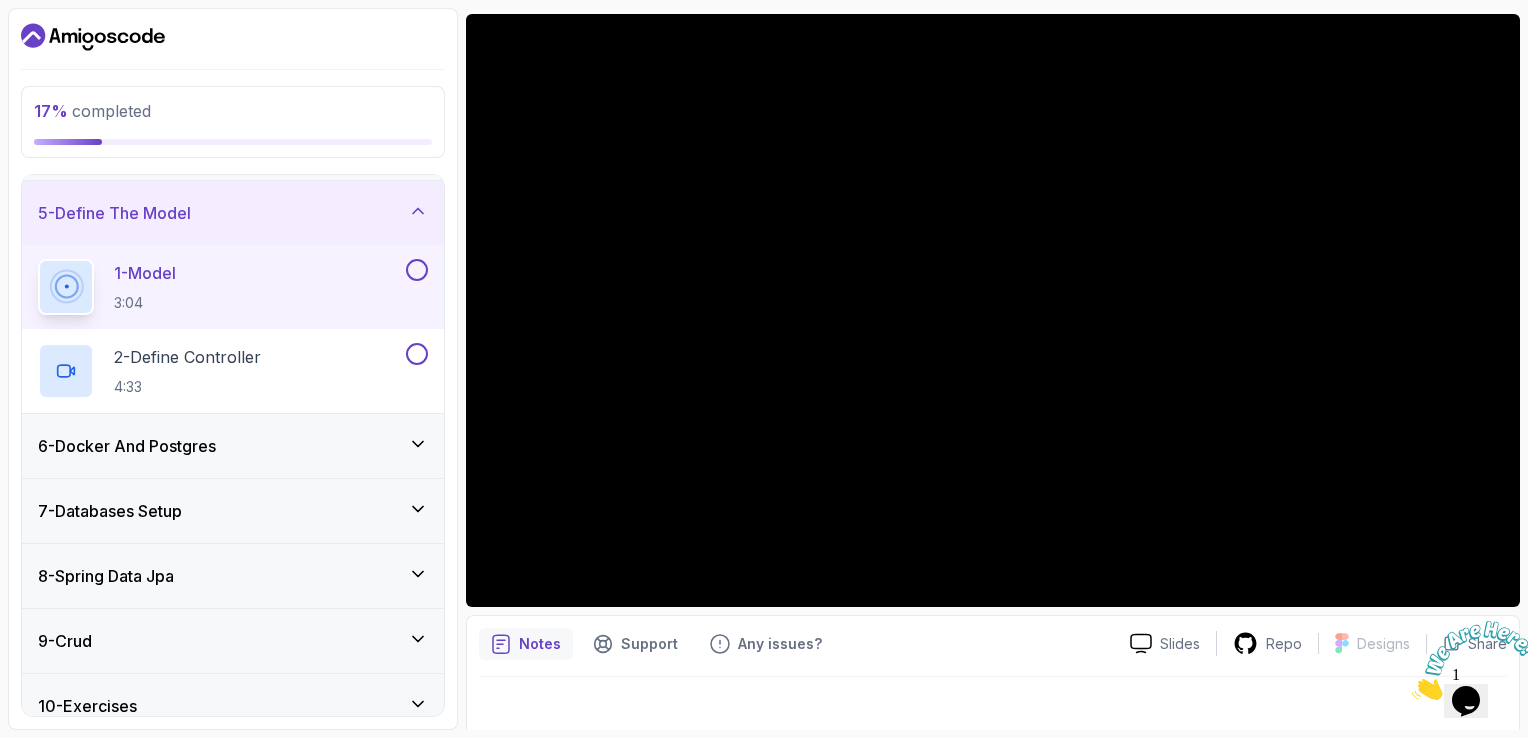 click 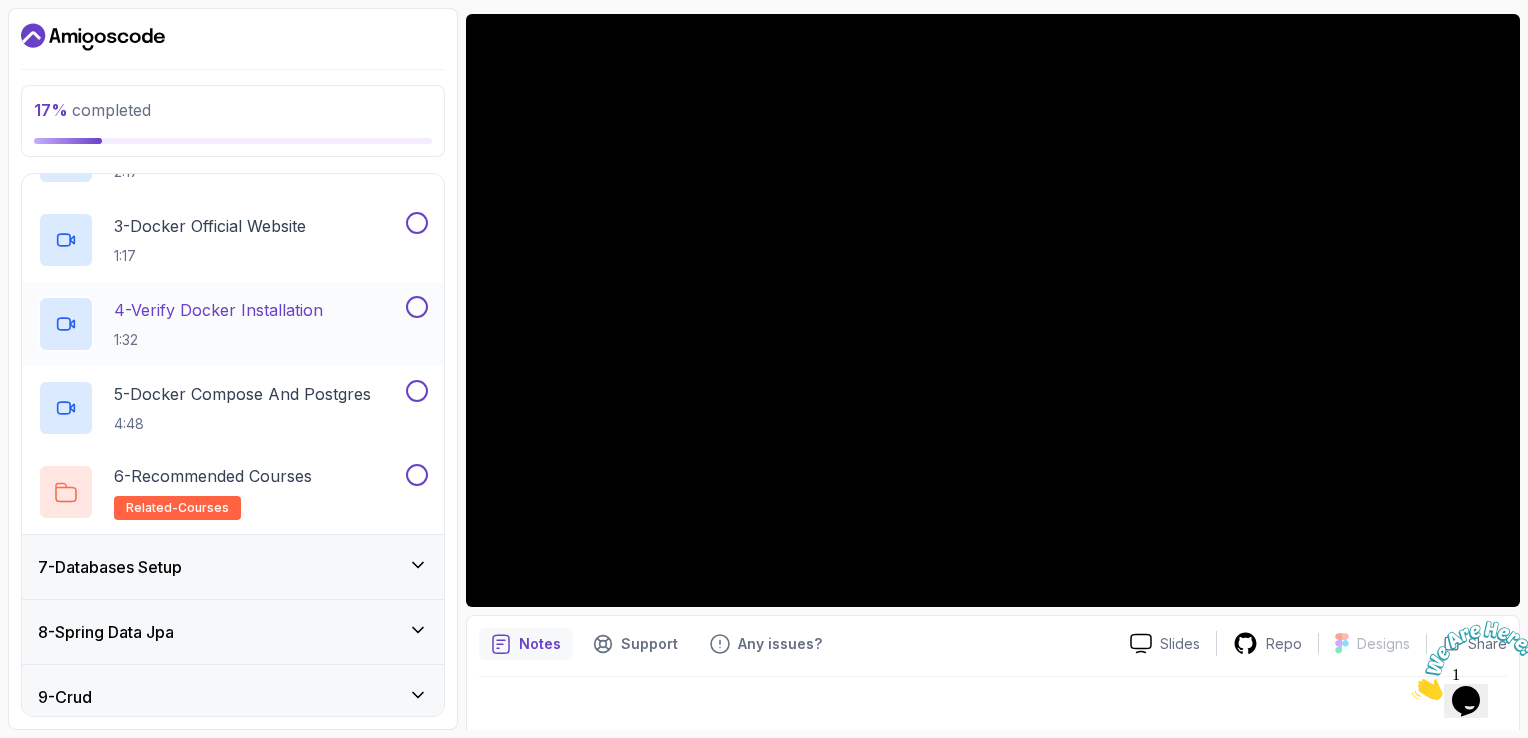scroll, scrollTop: 534, scrollLeft: 0, axis: vertical 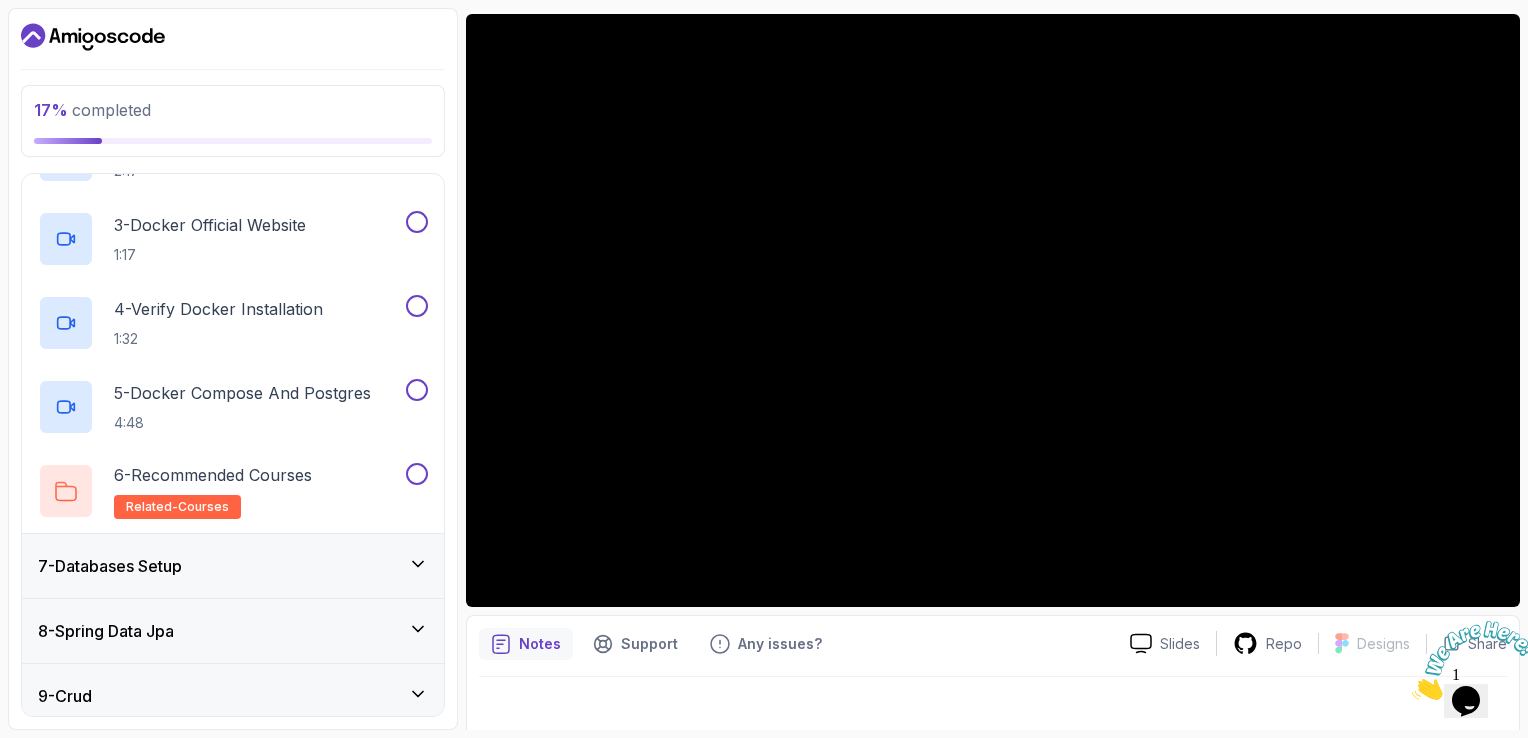 click 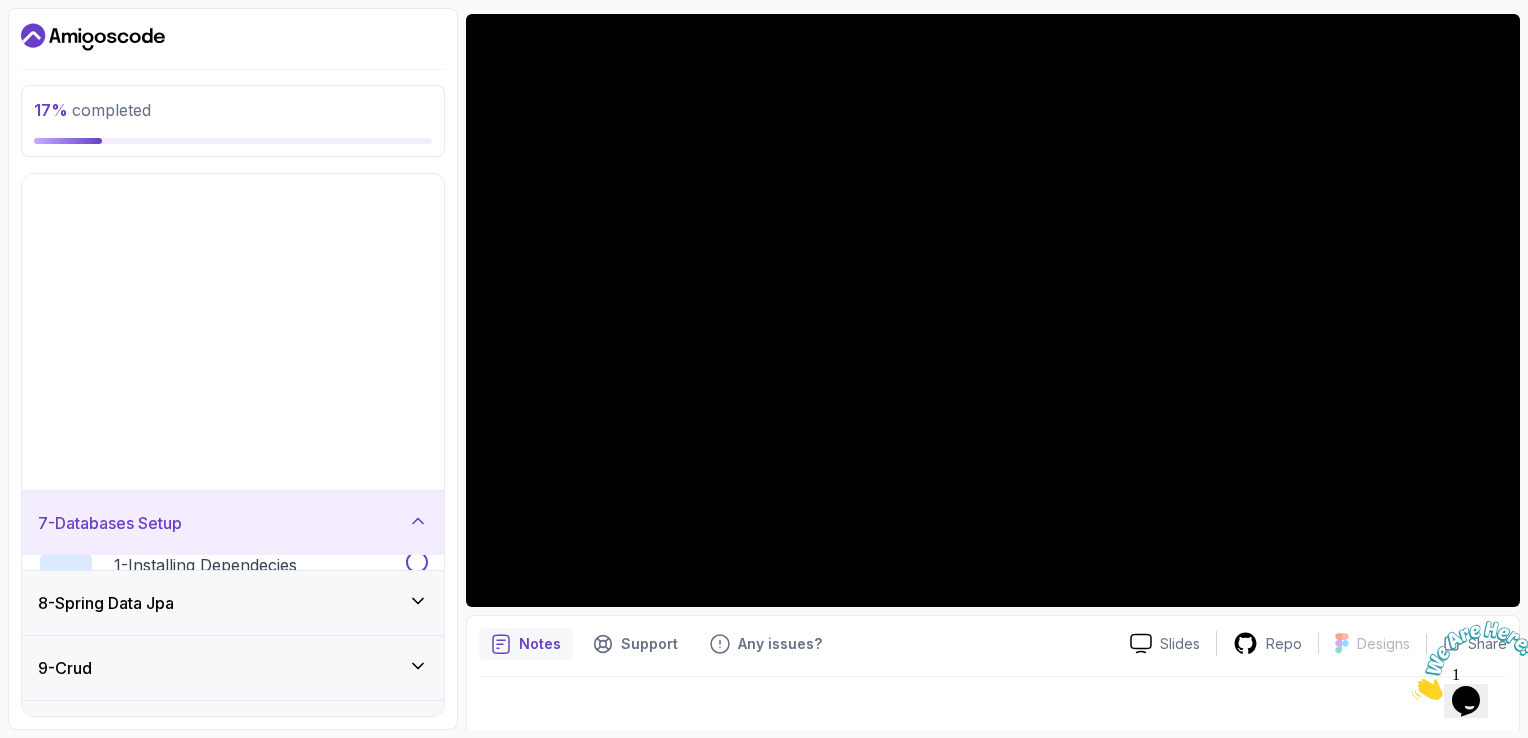 scroll, scrollTop: 233, scrollLeft: 0, axis: vertical 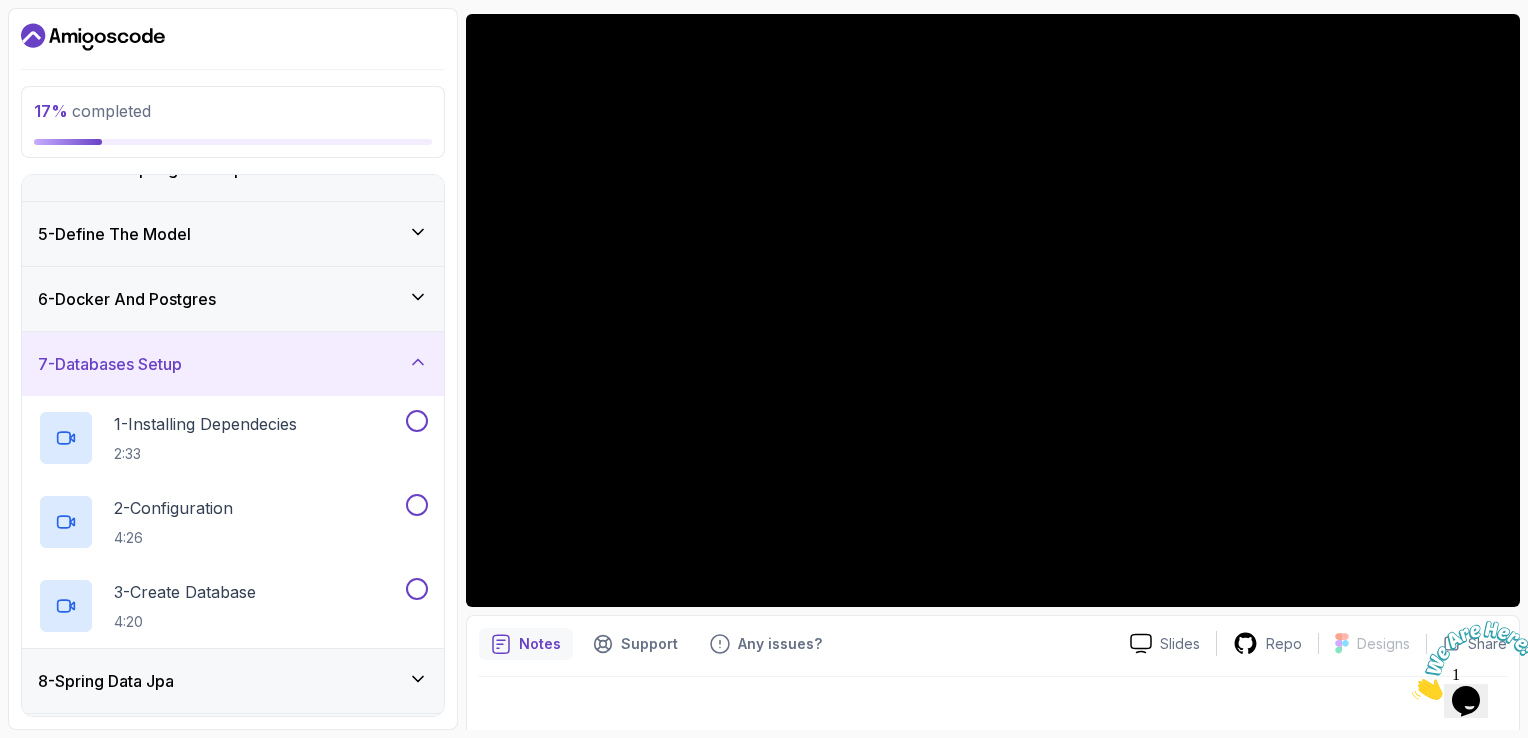 click 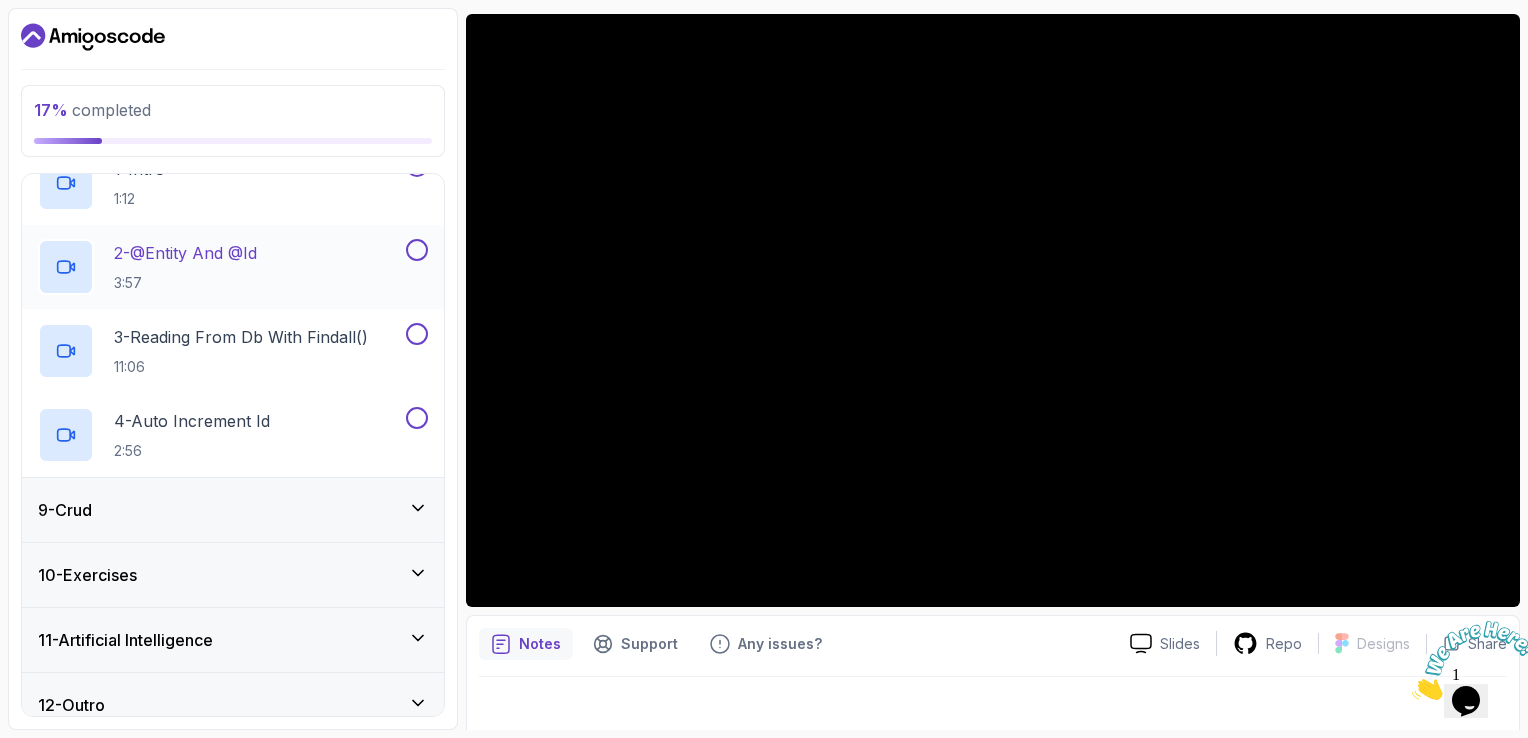 scroll, scrollTop: 555, scrollLeft: 0, axis: vertical 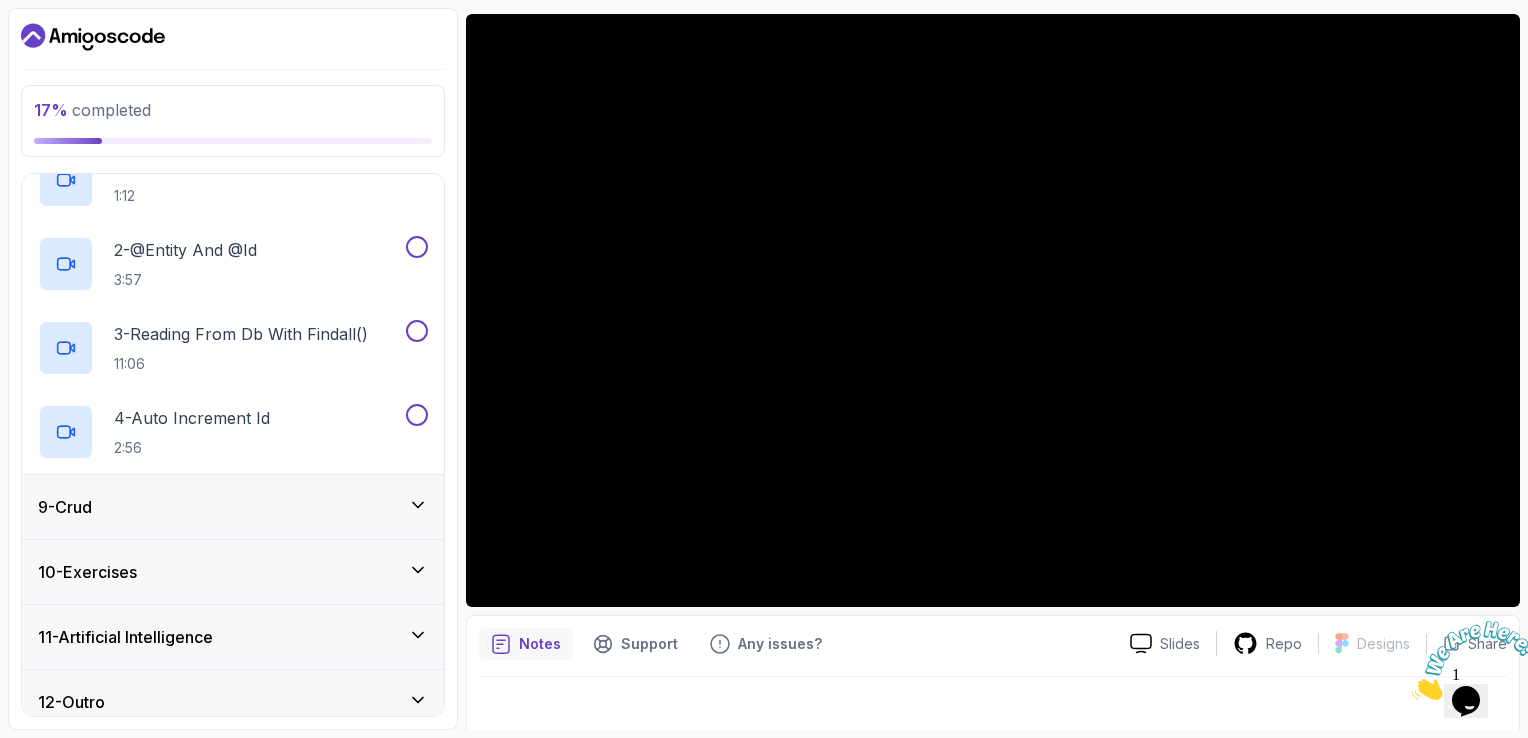 click 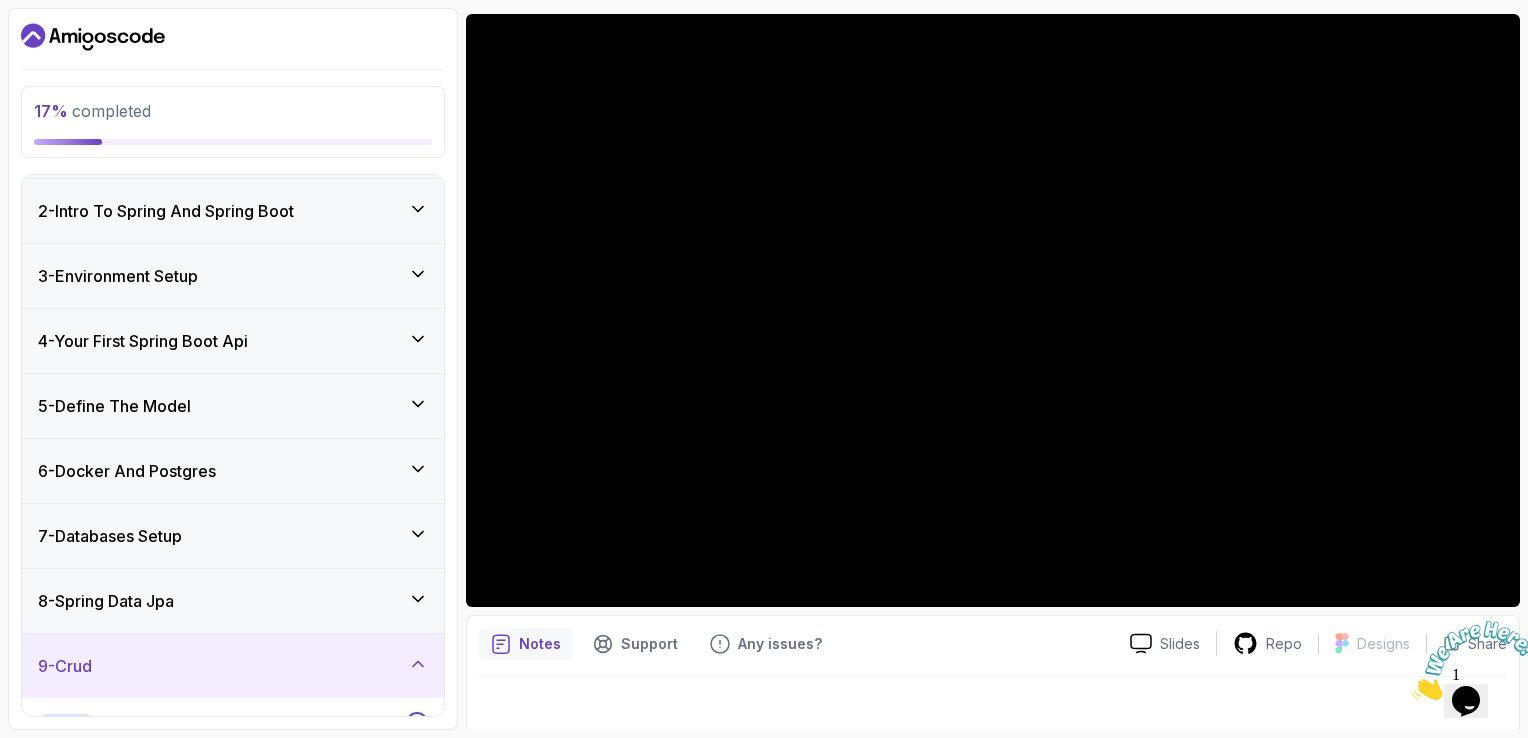 scroll, scrollTop: 0, scrollLeft: 0, axis: both 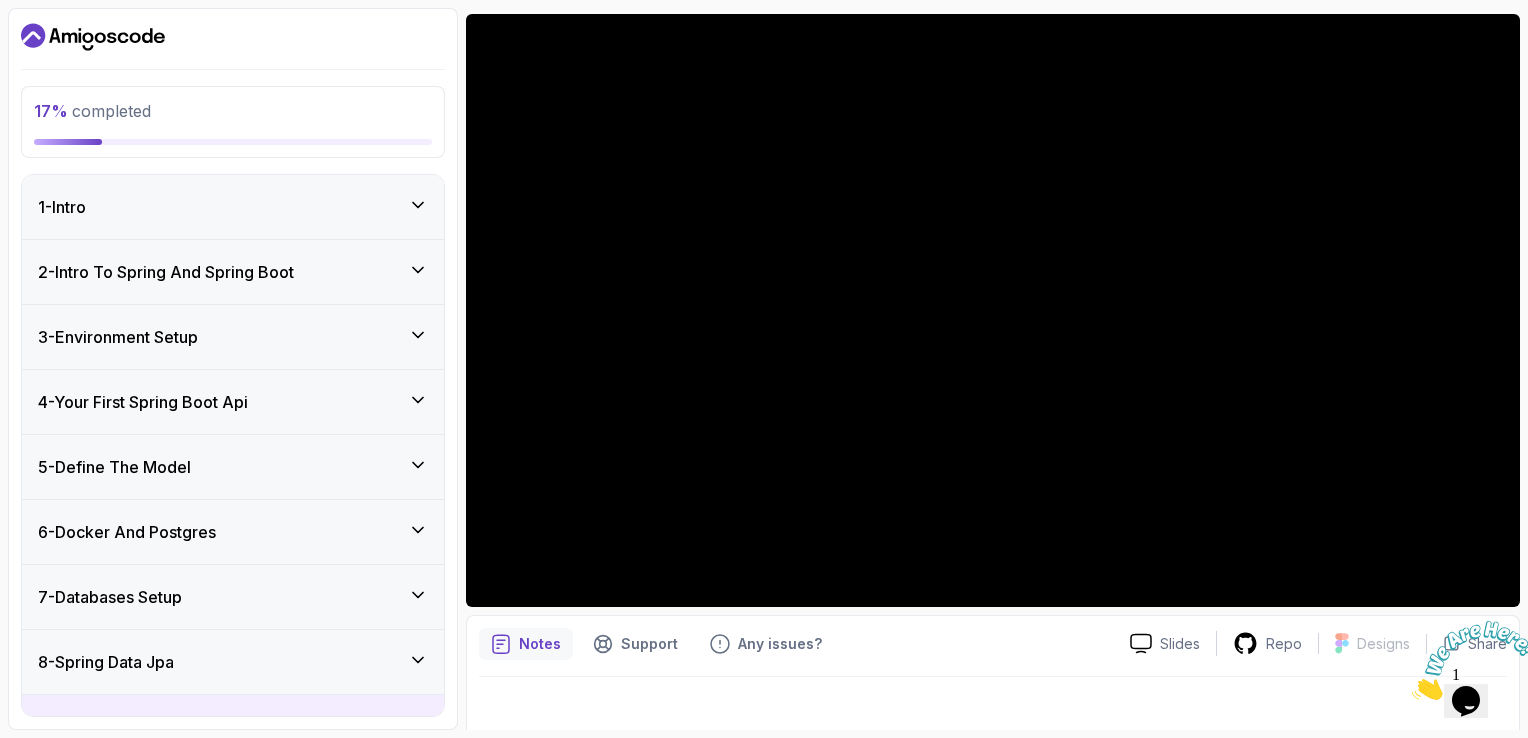 click 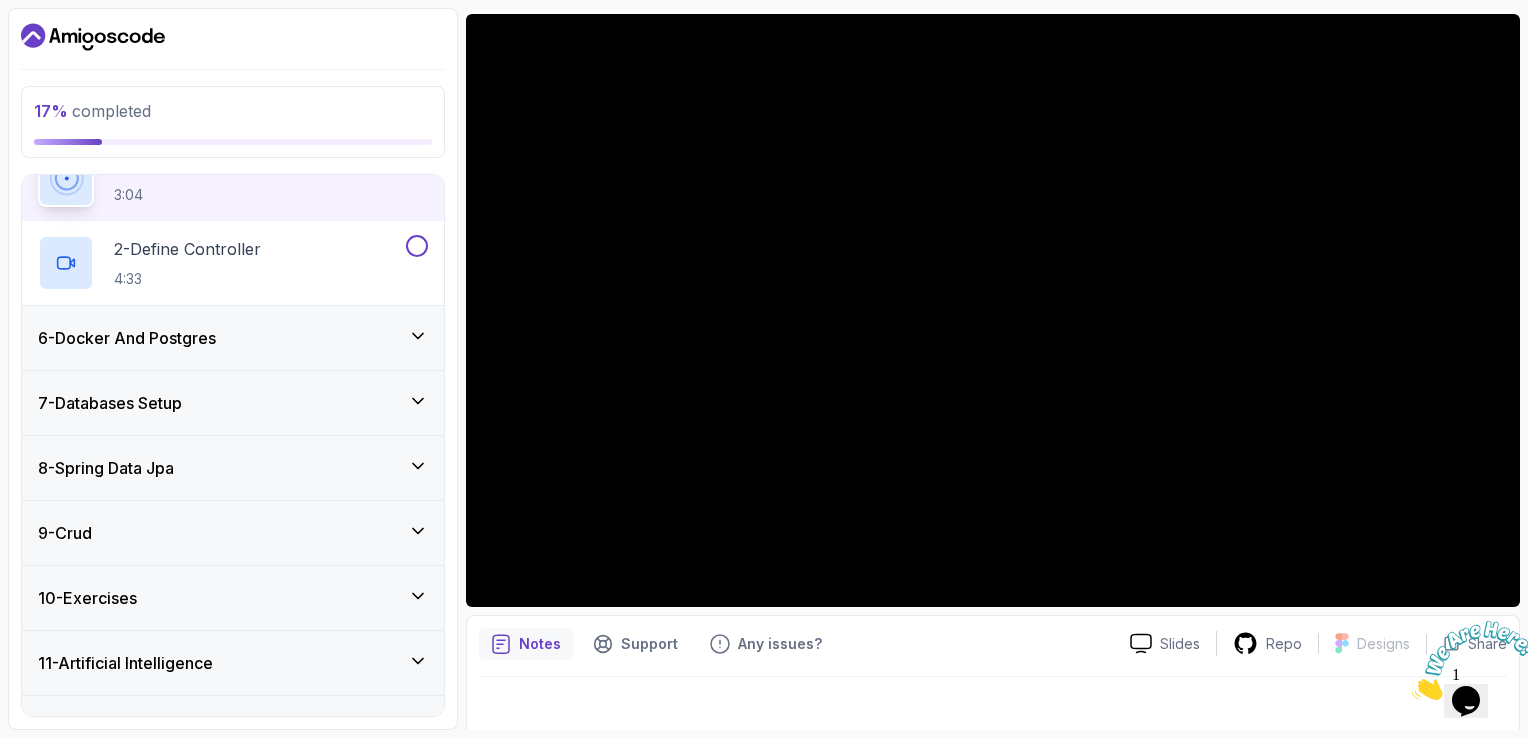 scroll, scrollTop: 401, scrollLeft: 0, axis: vertical 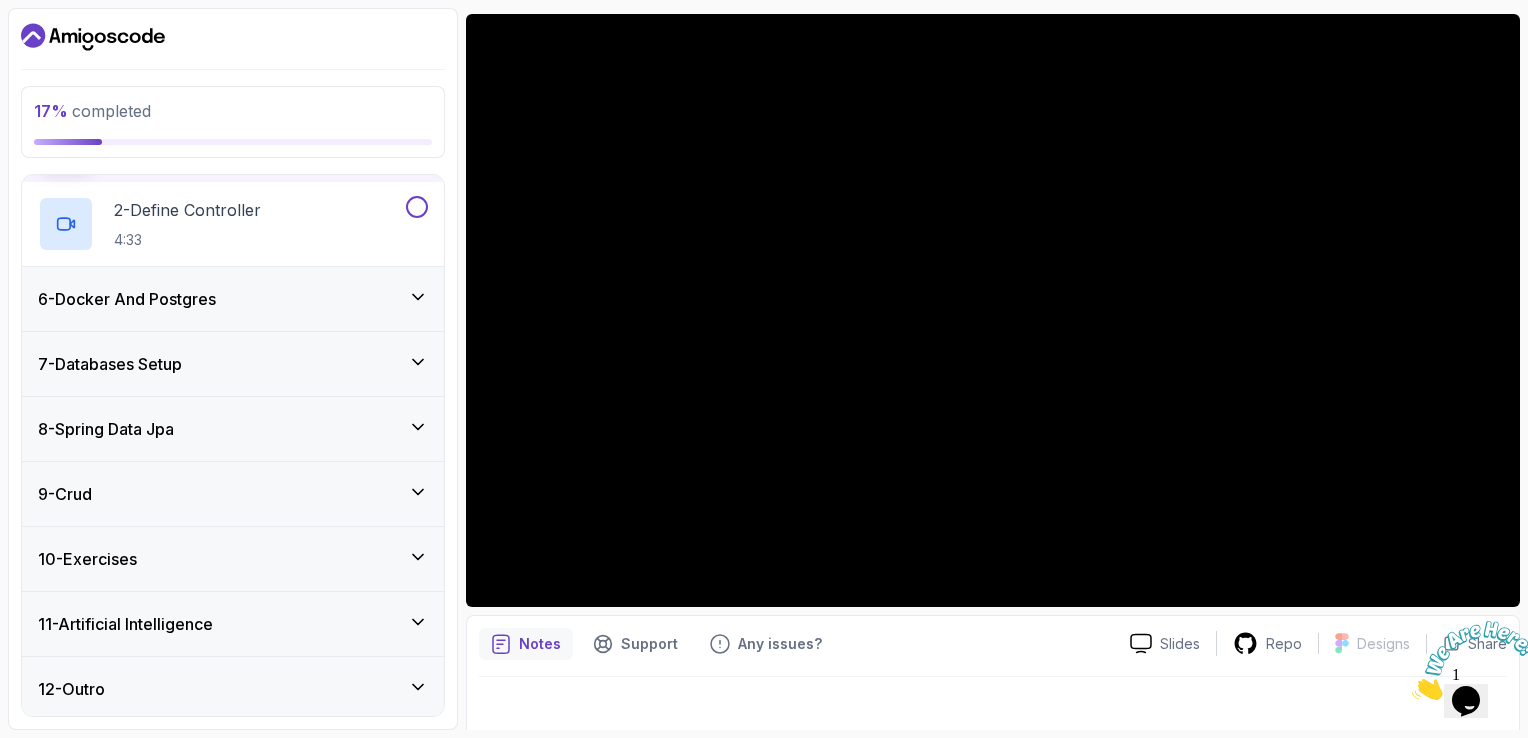 click 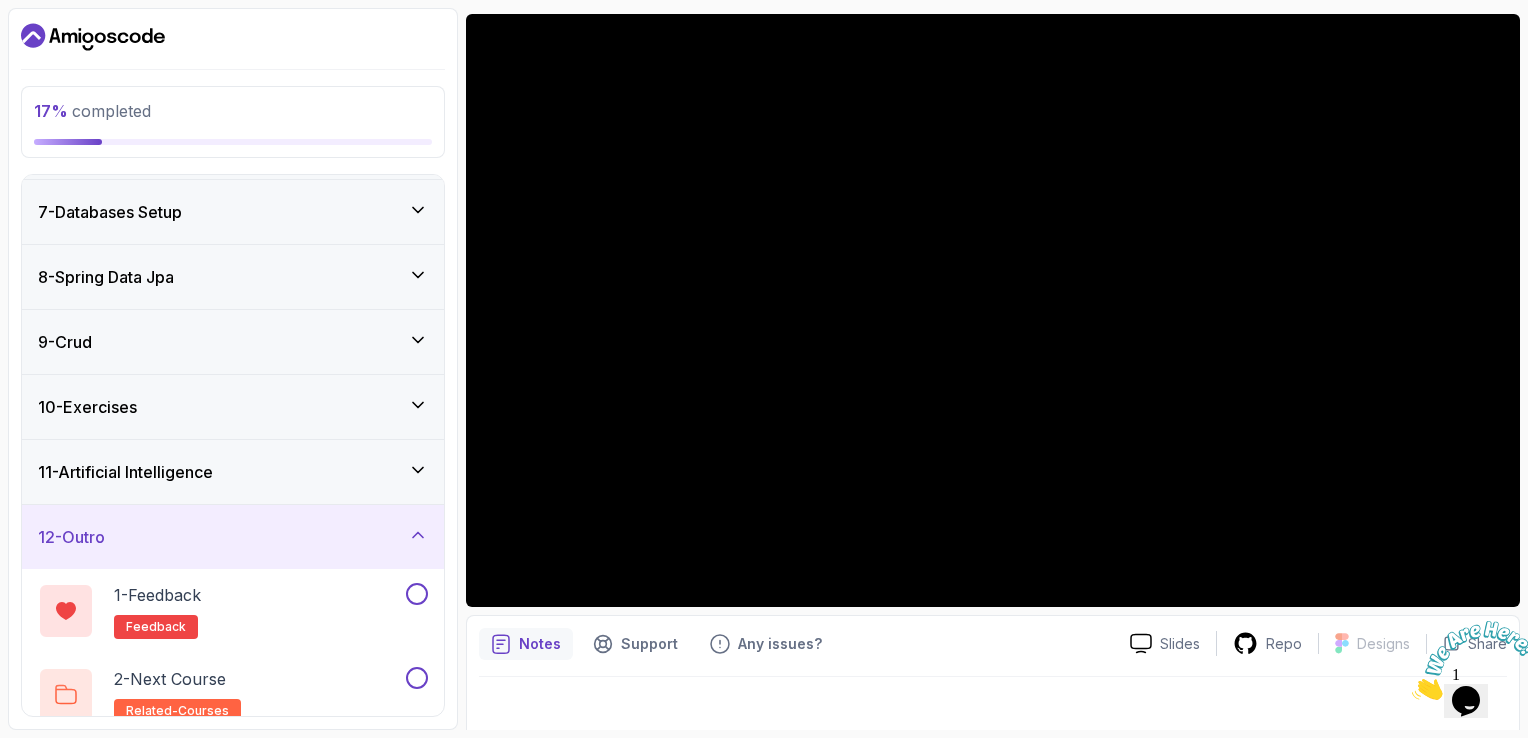 scroll, scrollTop: 401, scrollLeft: 0, axis: vertical 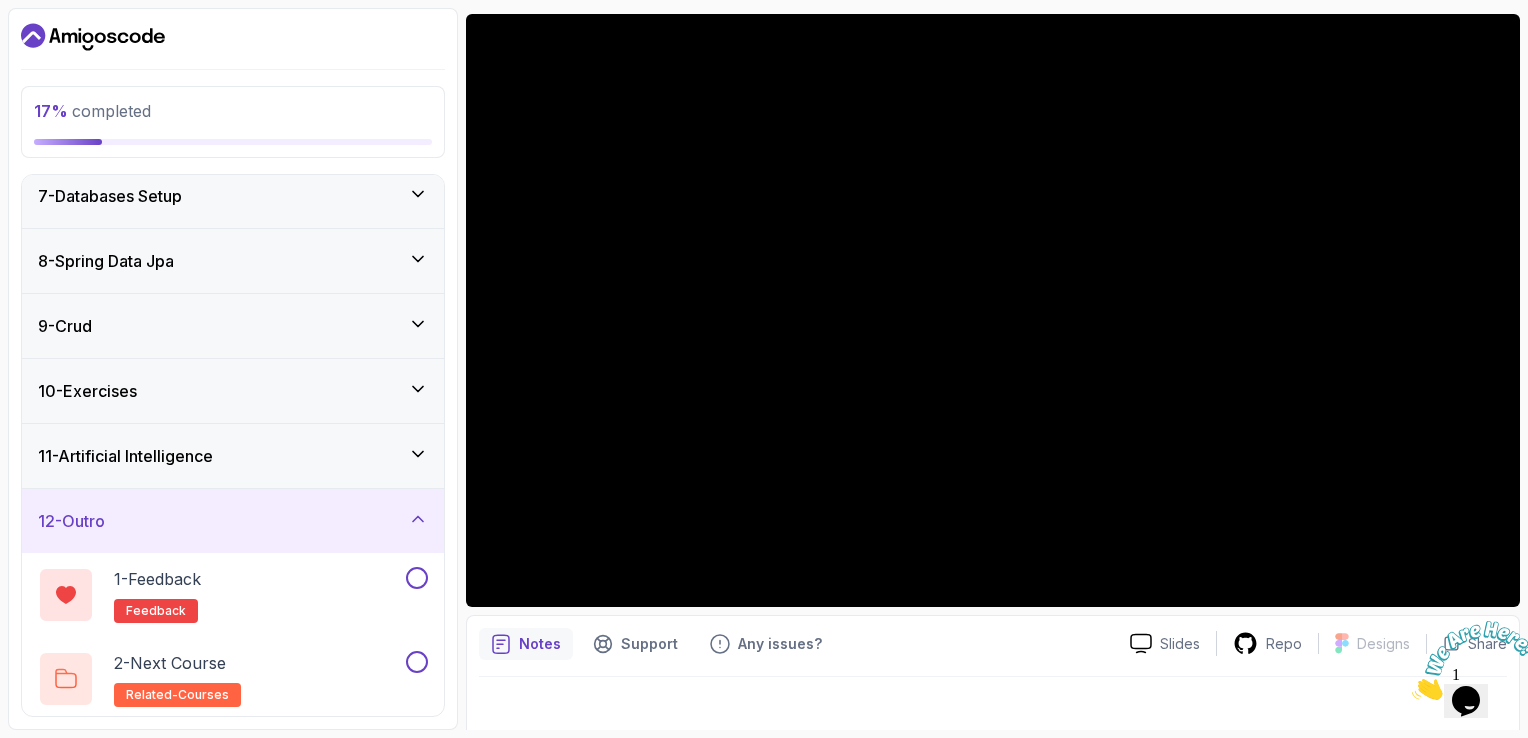 click 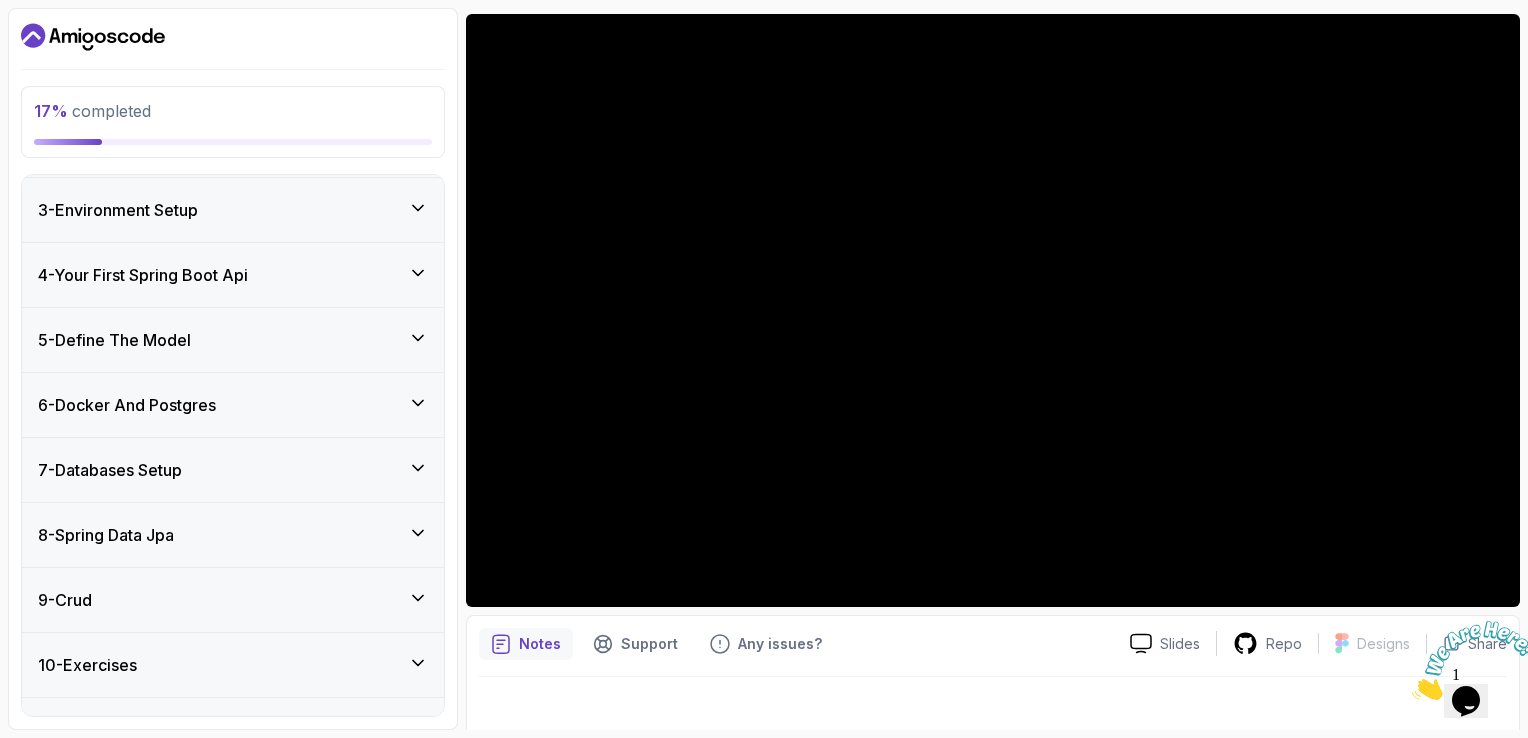 scroll, scrollTop: 118, scrollLeft: 0, axis: vertical 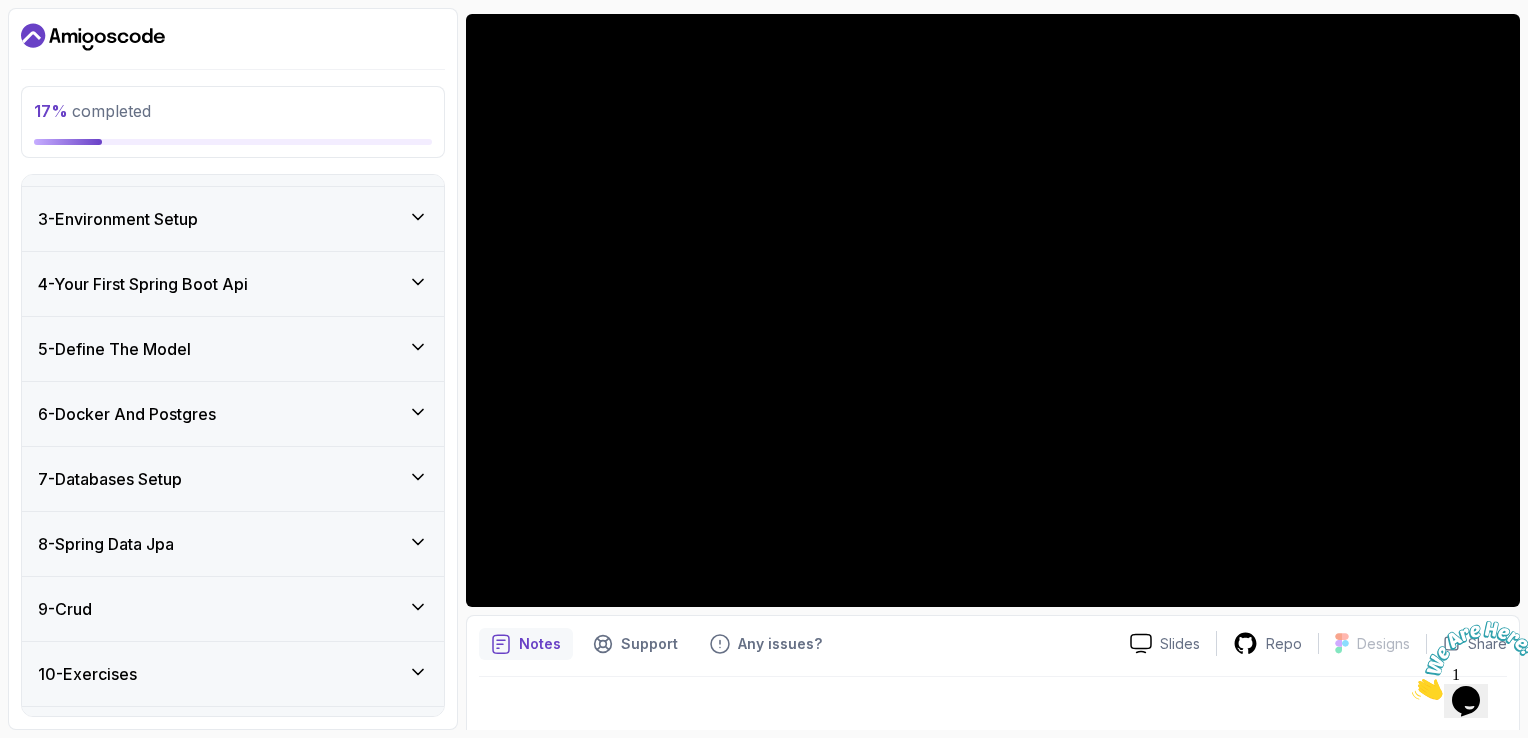 click 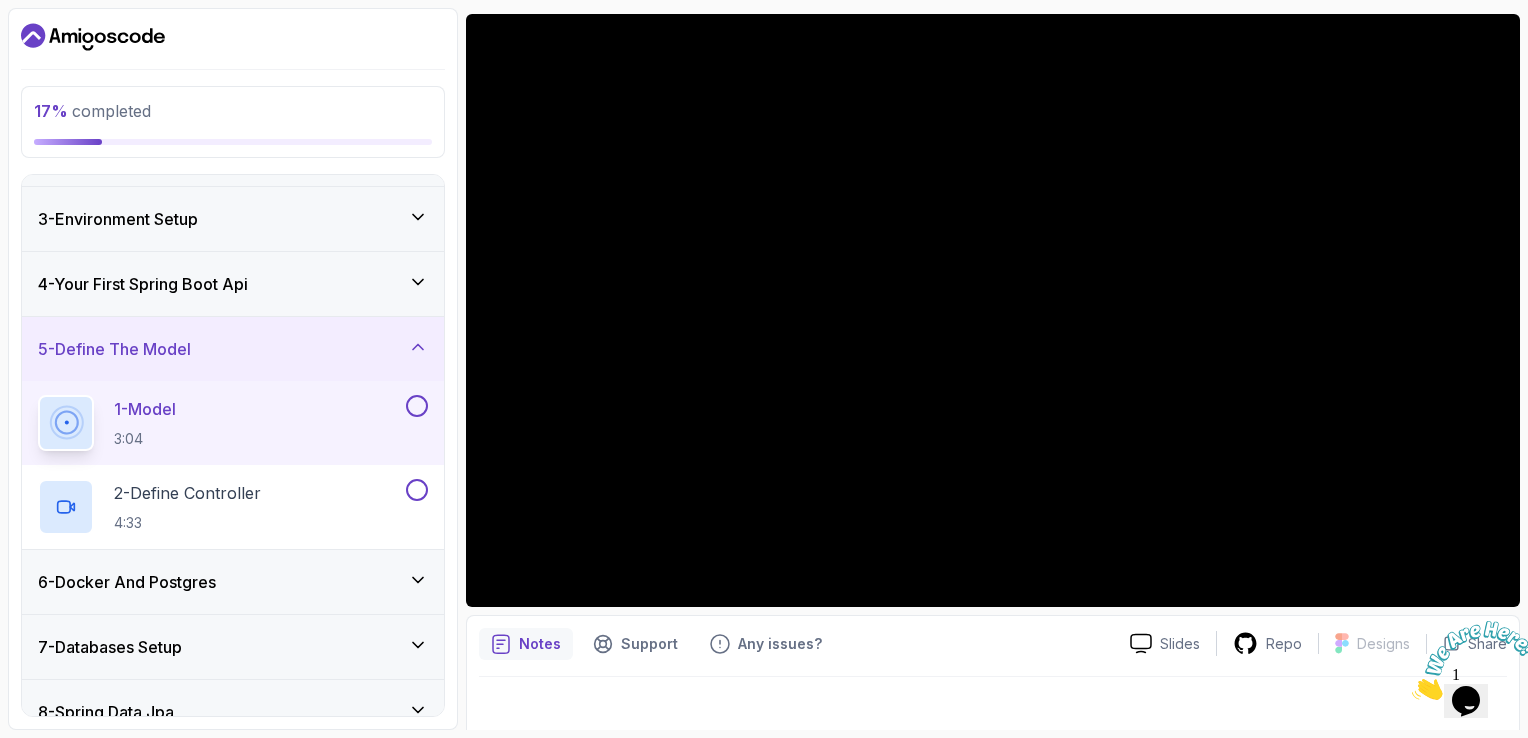click on "1  -  Model 3:04" at bounding box center (220, 423) 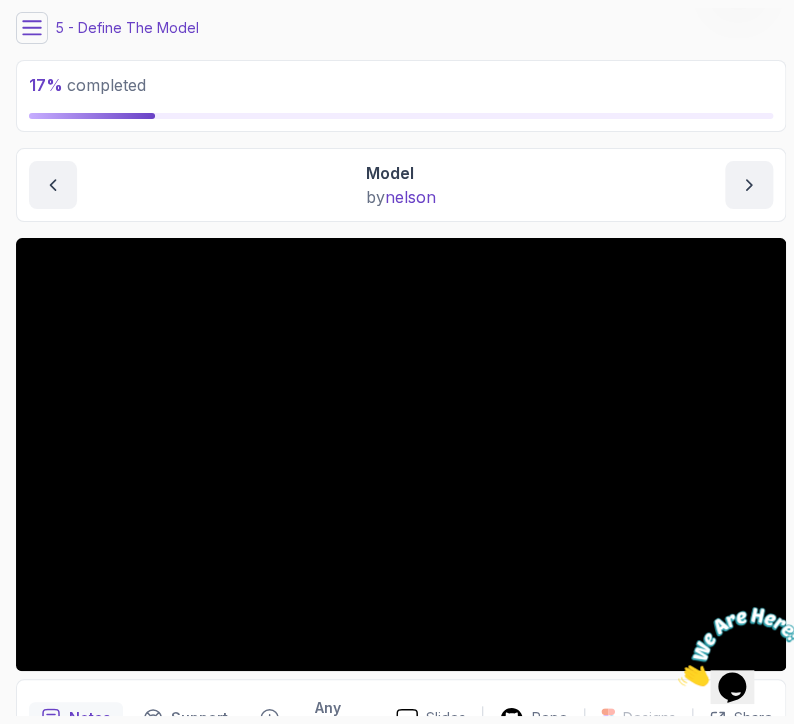 scroll, scrollTop: 160, scrollLeft: 0, axis: vertical 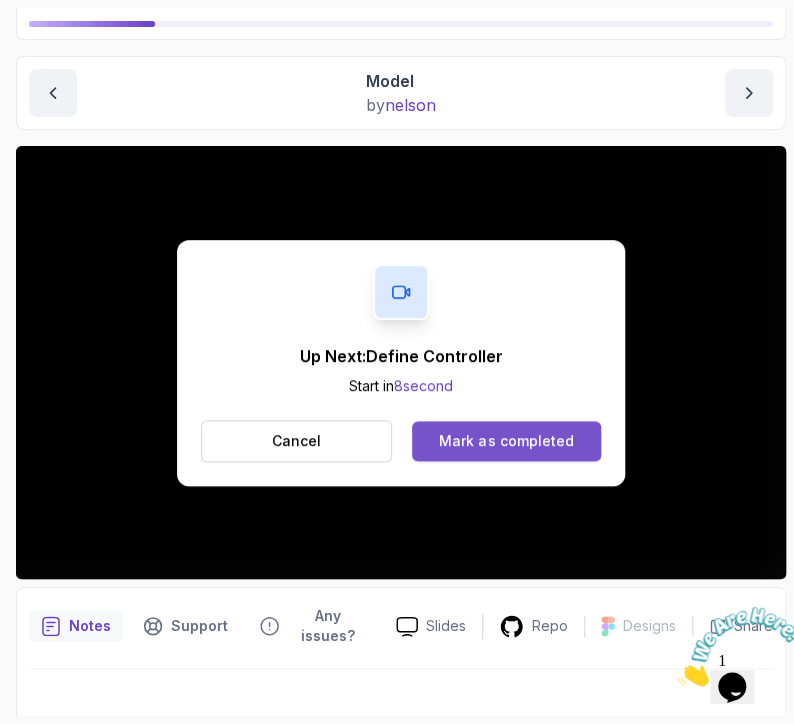 click on "Mark as completed" at bounding box center [506, 441] 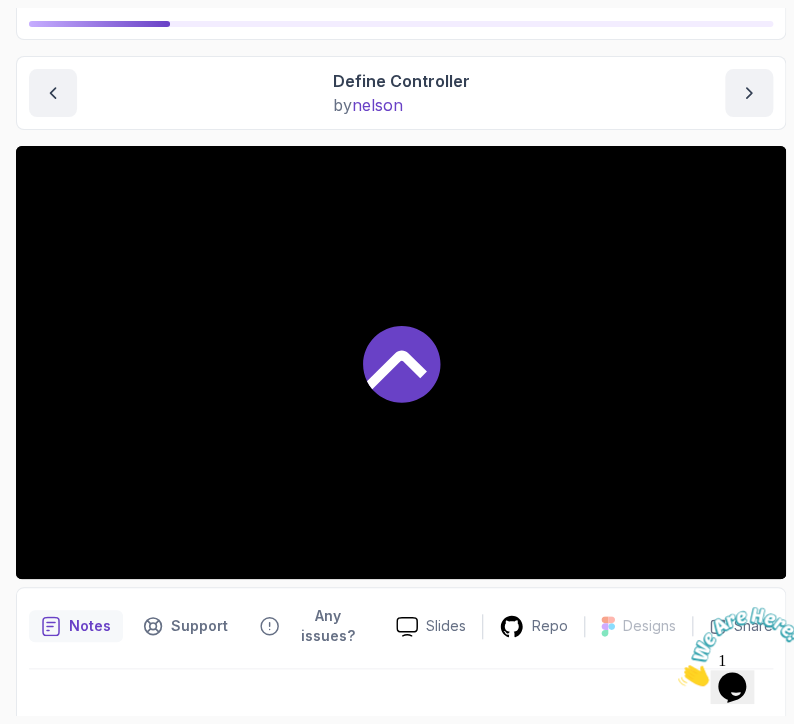 scroll, scrollTop: 0, scrollLeft: 0, axis: both 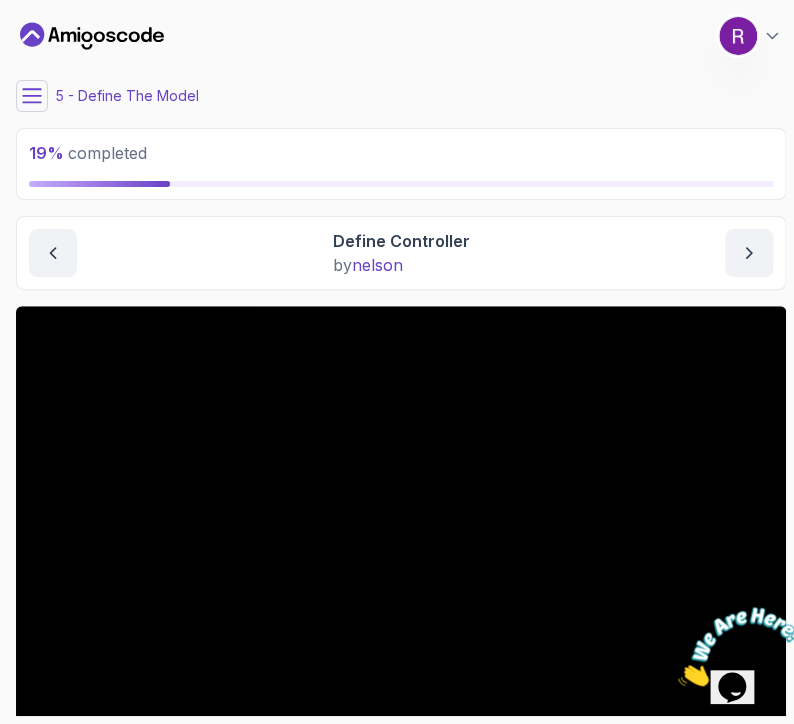 click 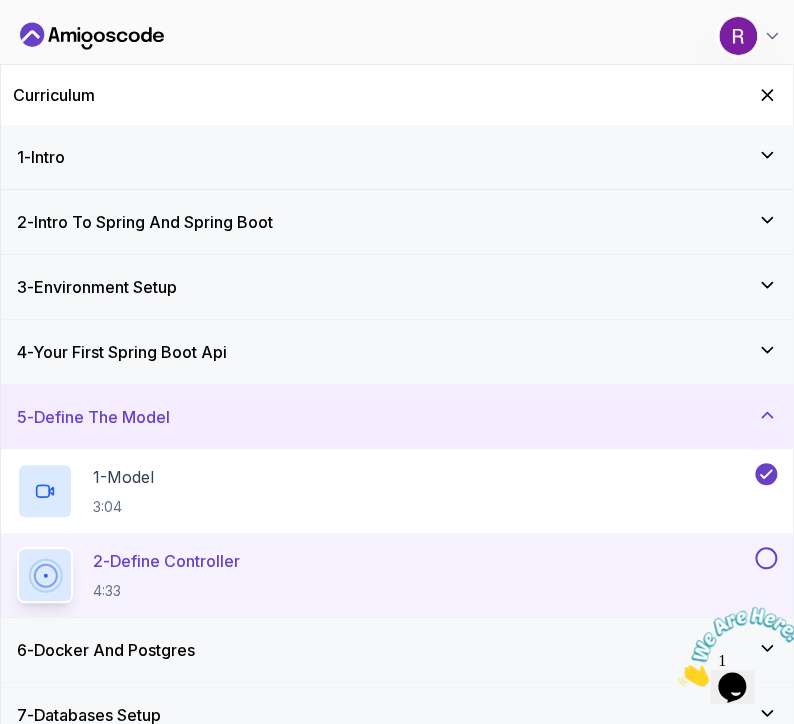 click on "2  -  Define Controller 4:33" at bounding box center [384, 575] 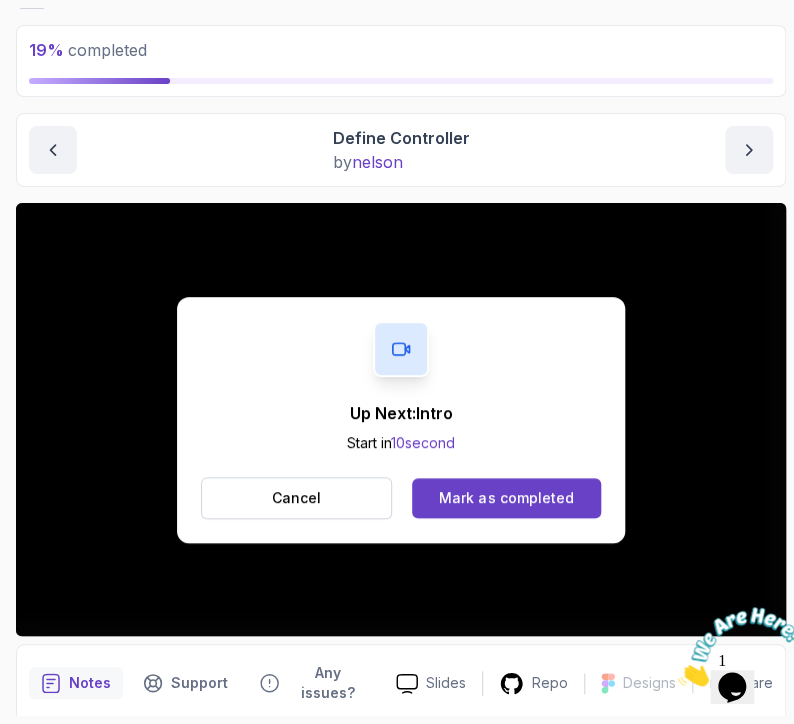 scroll, scrollTop: 104, scrollLeft: 0, axis: vertical 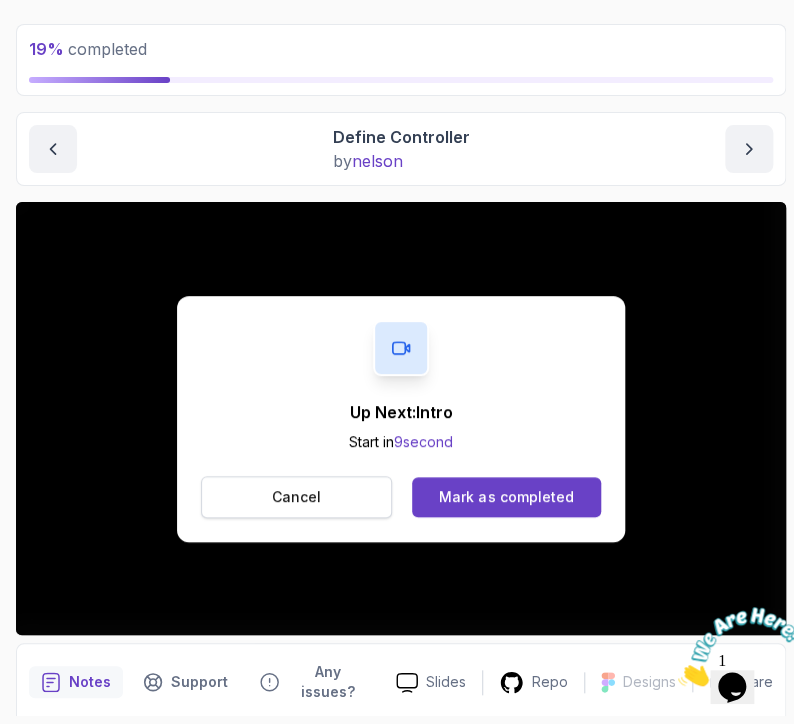 click on "Cancel" at bounding box center (296, 497) 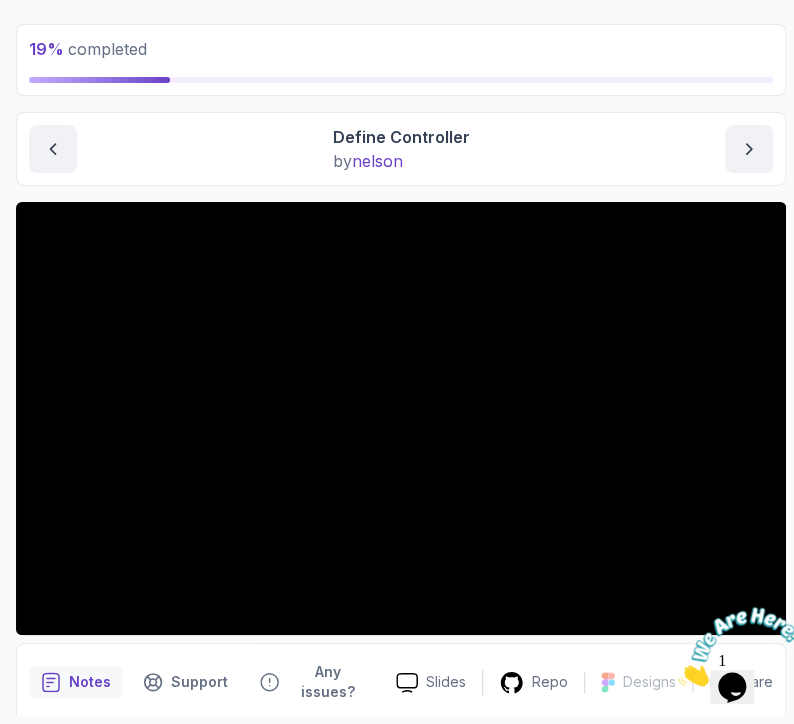 scroll, scrollTop: 0, scrollLeft: 0, axis: both 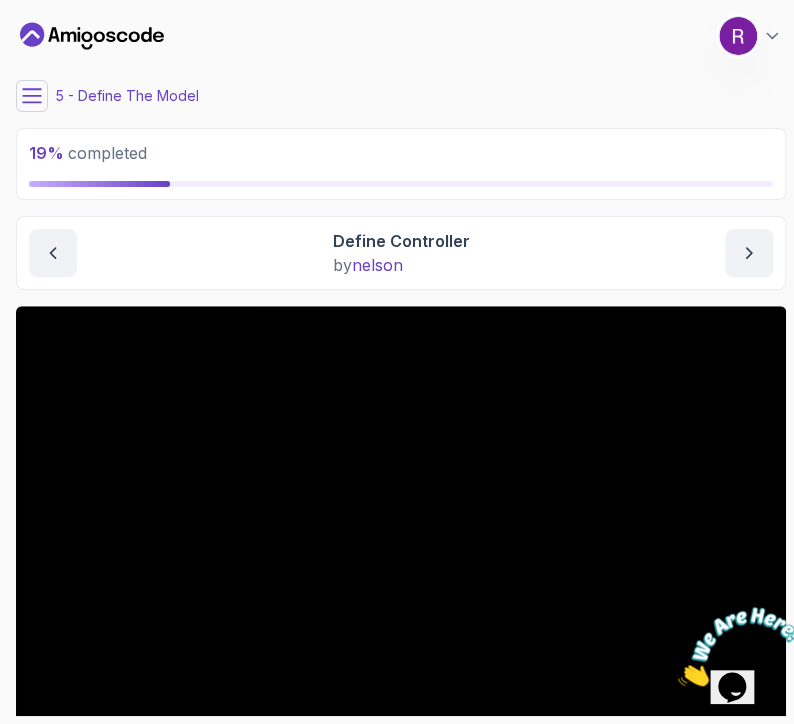 click 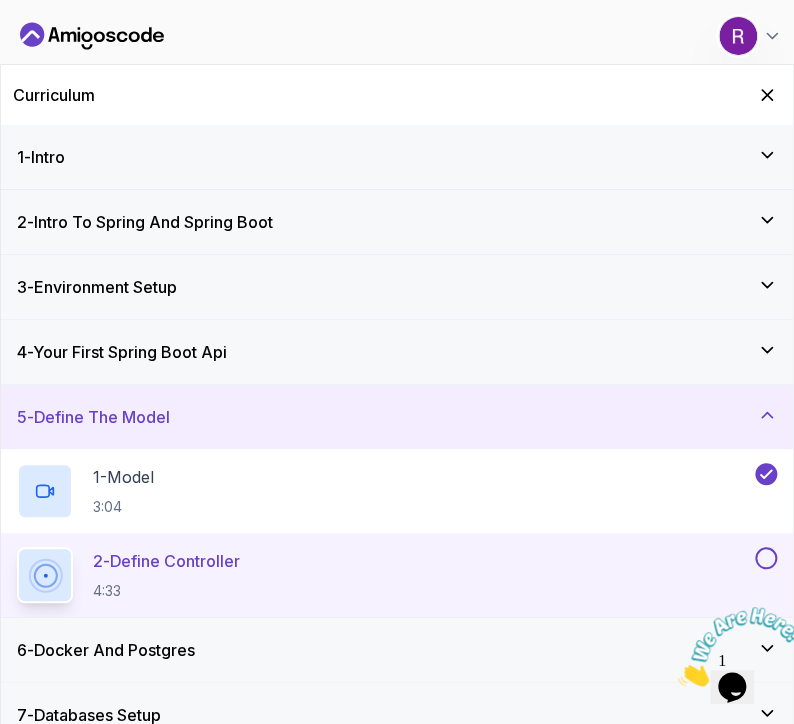 click at bounding box center (766, 558) 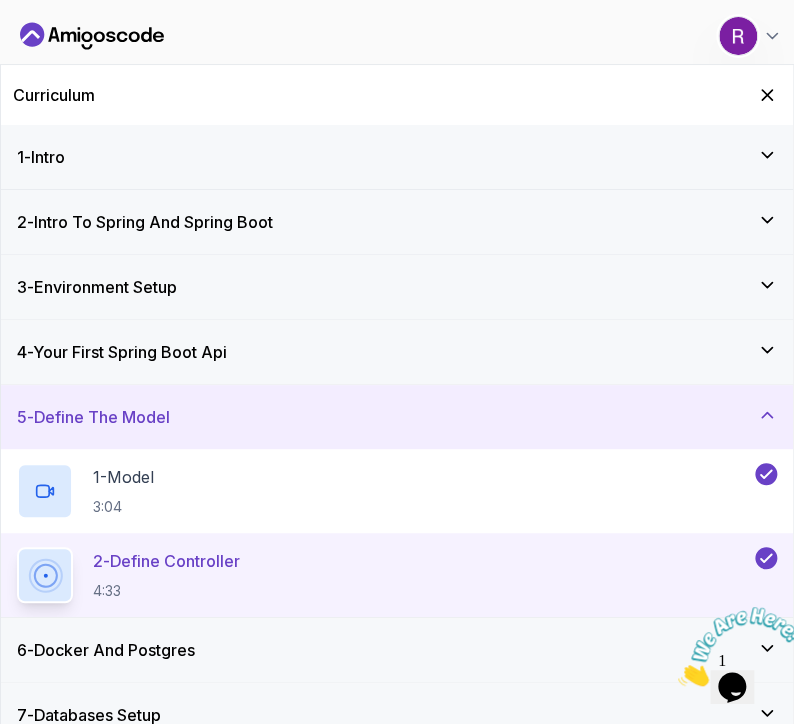 click 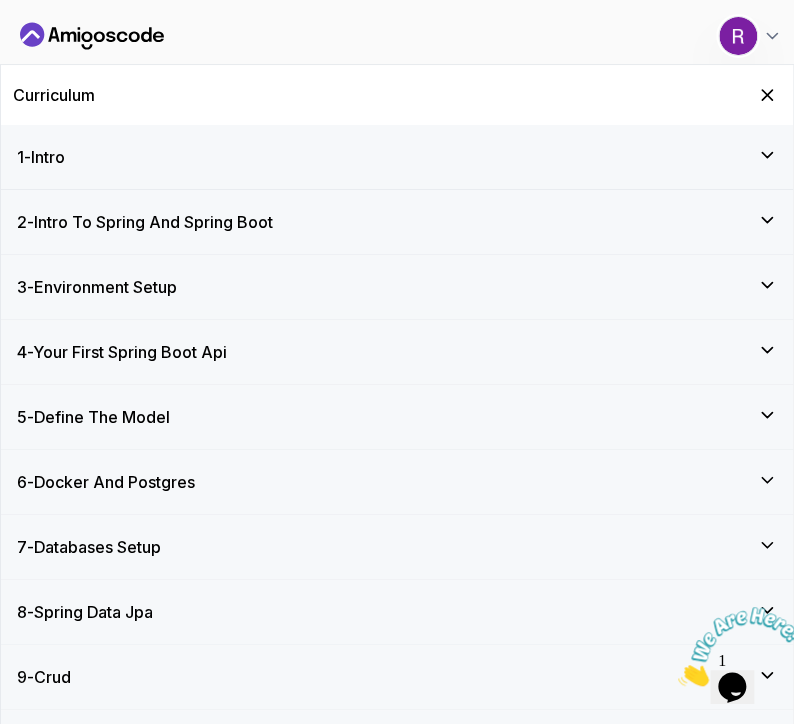 click on "6  -  Docker And Postgres" at bounding box center [397, 482] 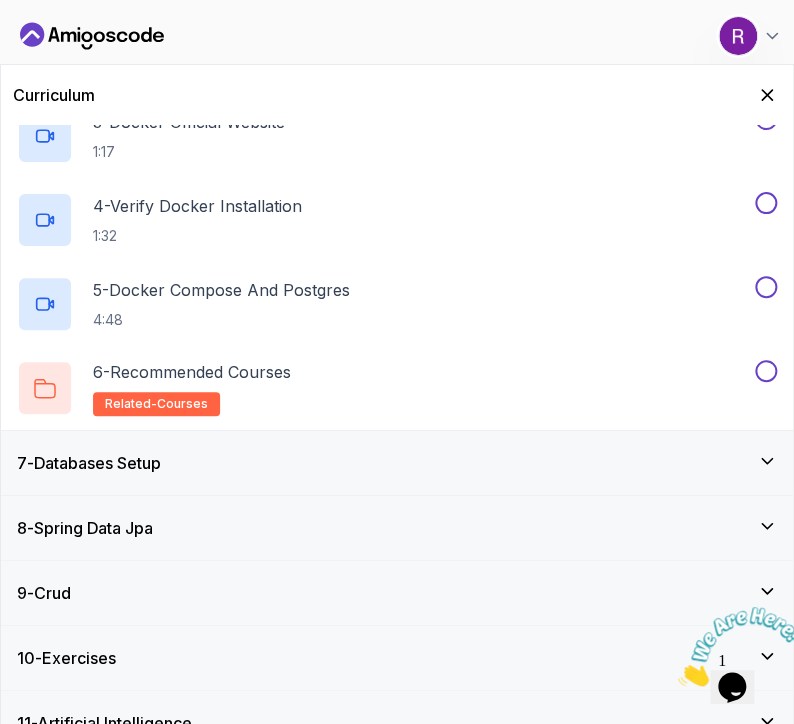 scroll, scrollTop: 618, scrollLeft: 0, axis: vertical 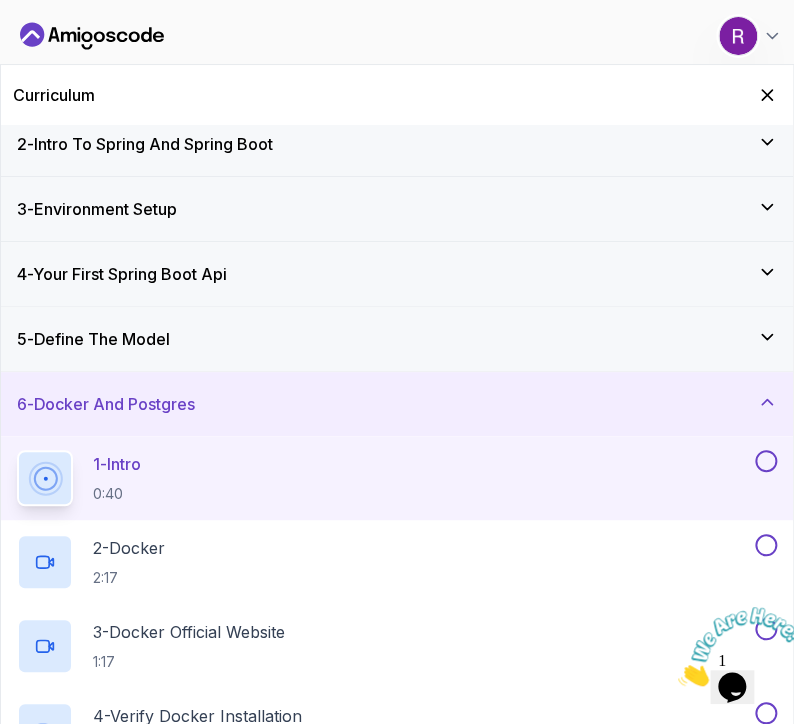 click on "1  -  Intro 0:40" at bounding box center (384, 478) 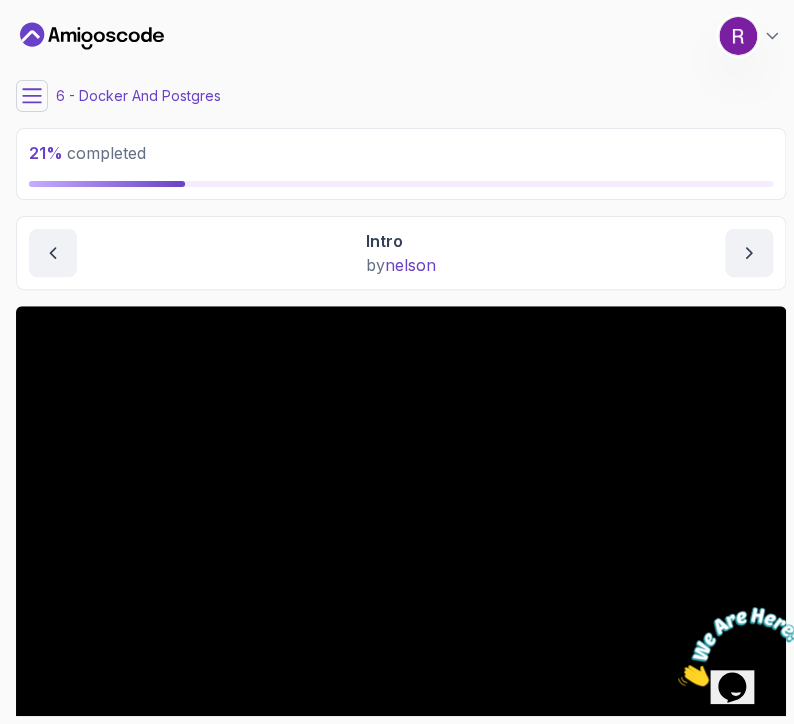 click 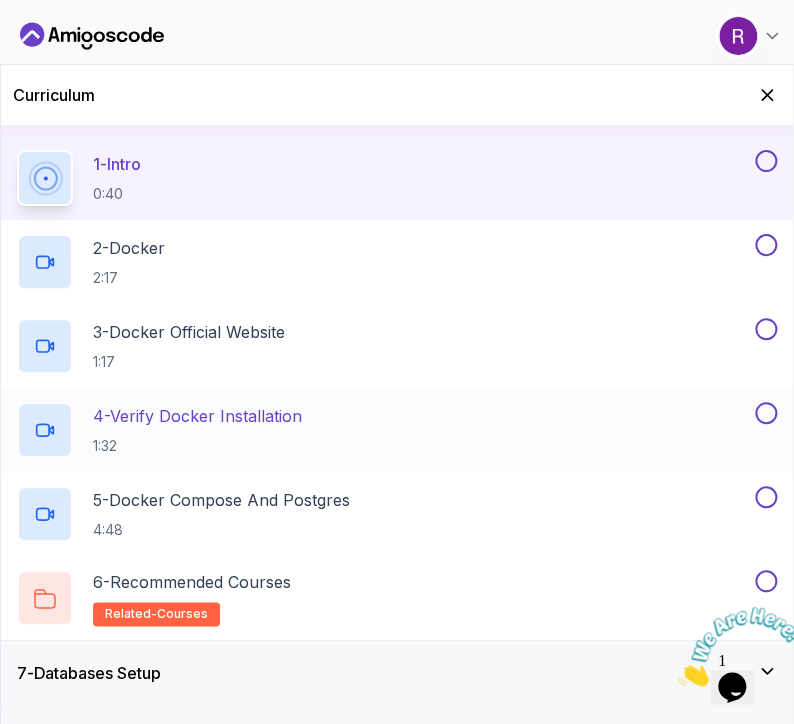scroll, scrollTop: 375, scrollLeft: 0, axis: vertical 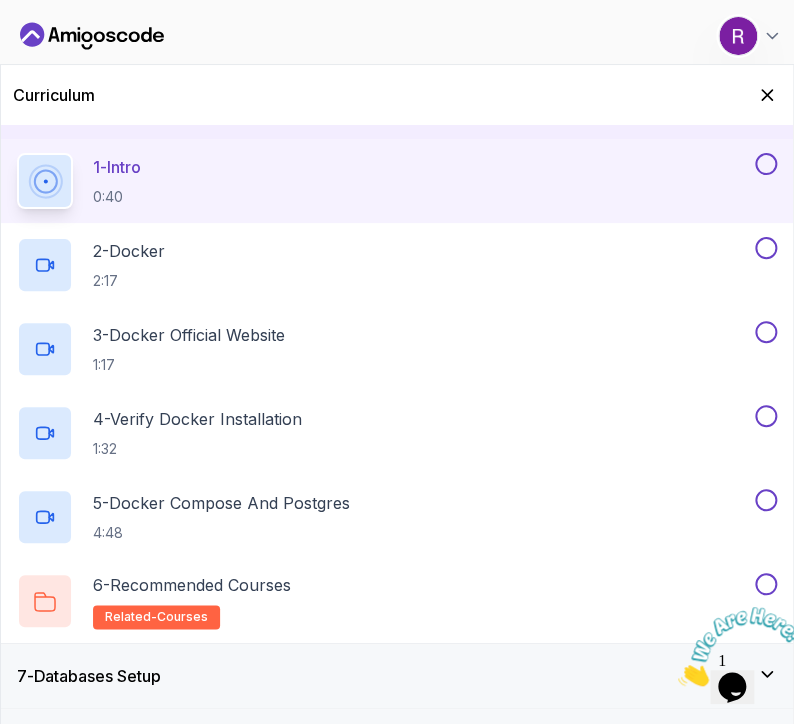 click on "1  -  Intro 0:40" at bounding box center [384, 181] 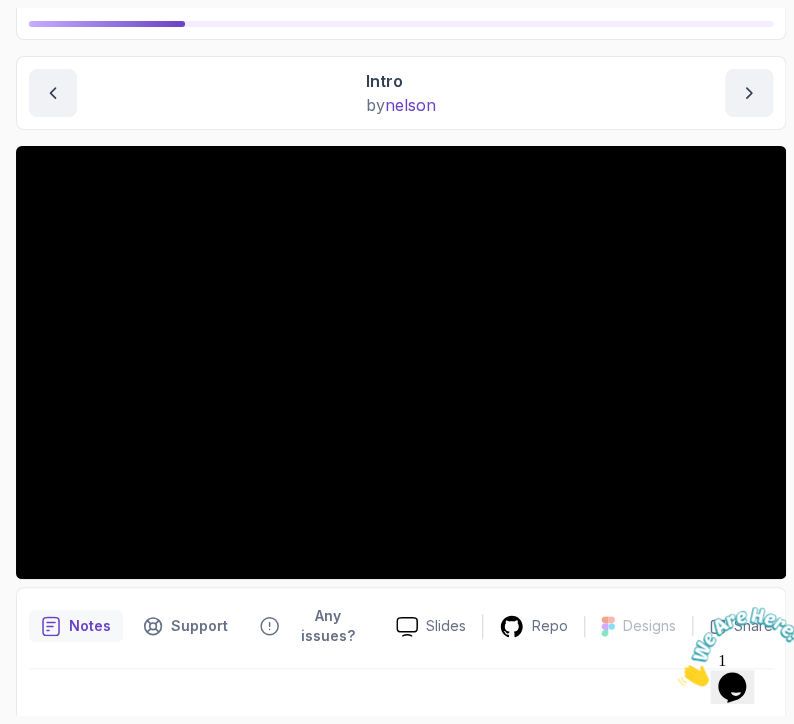 scroll, scrollTop: 0, scrollLeft: 0, axis: both 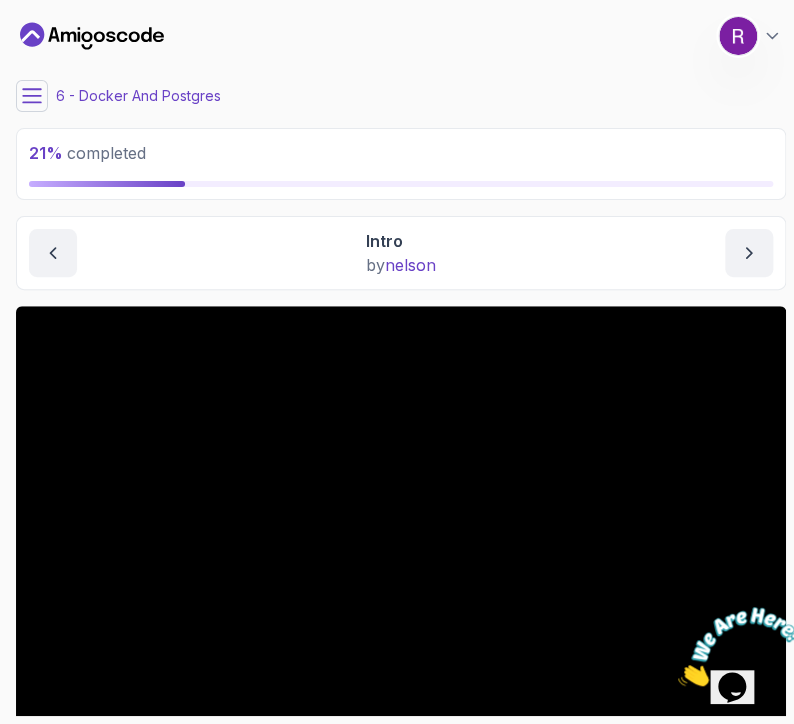 click on "My Courses Spring Boot for Beginners 5  Points 1 Raneem AlHajjHassan Student 6 - Docker And Postgres  21 % completed Docker And Postgres Intro Intro by  nelson Slides Repo Designs Design not available Share Notes Support Any issues? Slides Repo Designs Design not available Share" at bounding box center [401, 362] 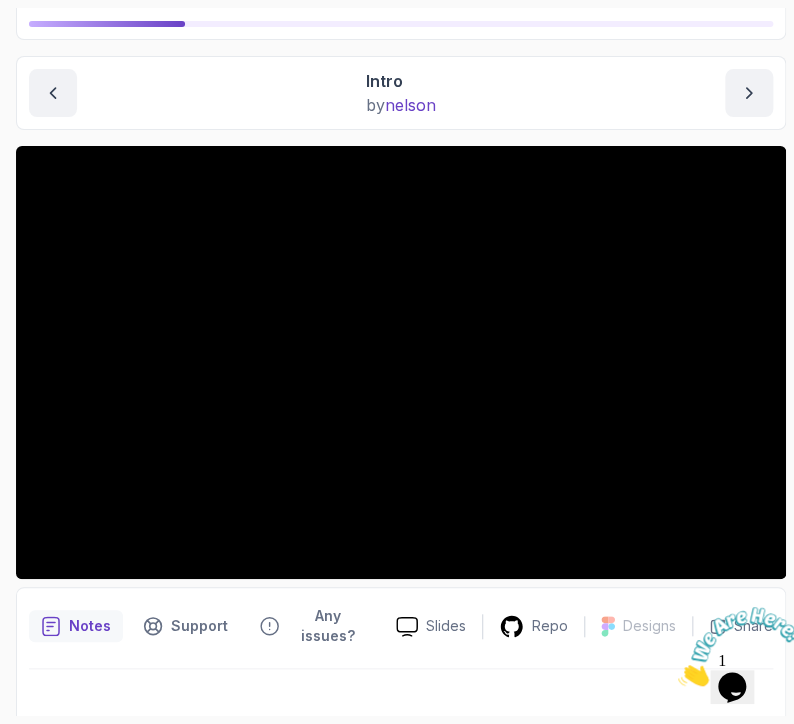 scroll, scrollTop: 0, scrollLeft: 0, axis: both 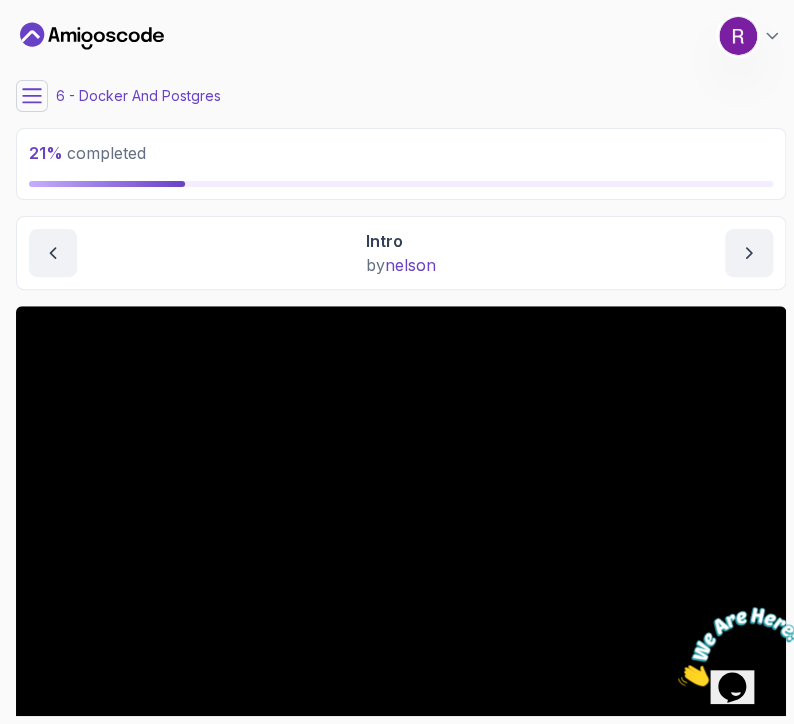 click on "My Courses Spring Boot for Beginners 5  Points 1 Raneem AlHajjHassan Student 6 - Docker And Postgres  21 % completed Docker And Postgres Intro Intro by  nelson Slides Repo Designs Design not available Share Notes Support Any issues? Slides Repo Designs Design not available Share" at bounding box center [401, 362] 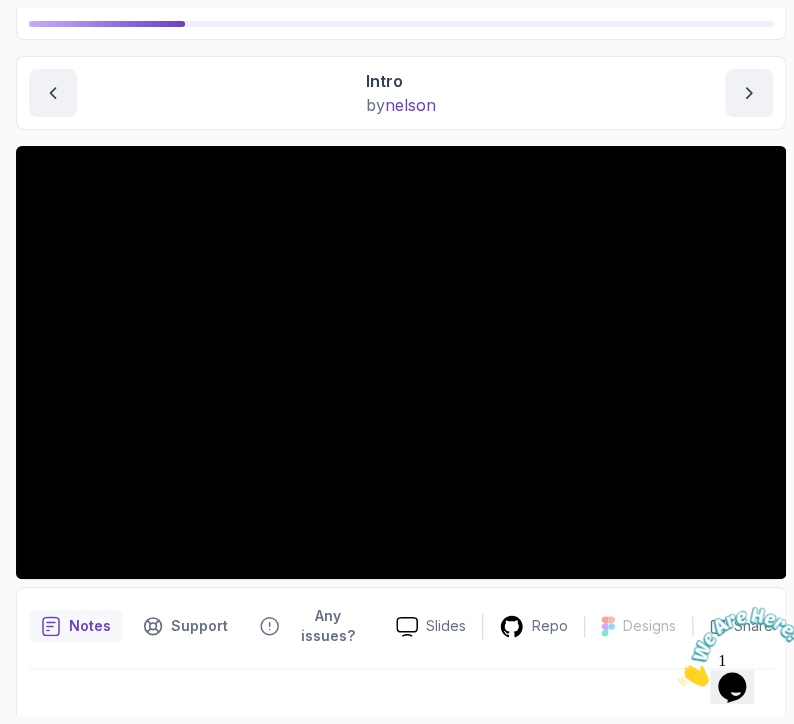 scroll, scrollTop: 0, scrollLeft: 0, axis: both 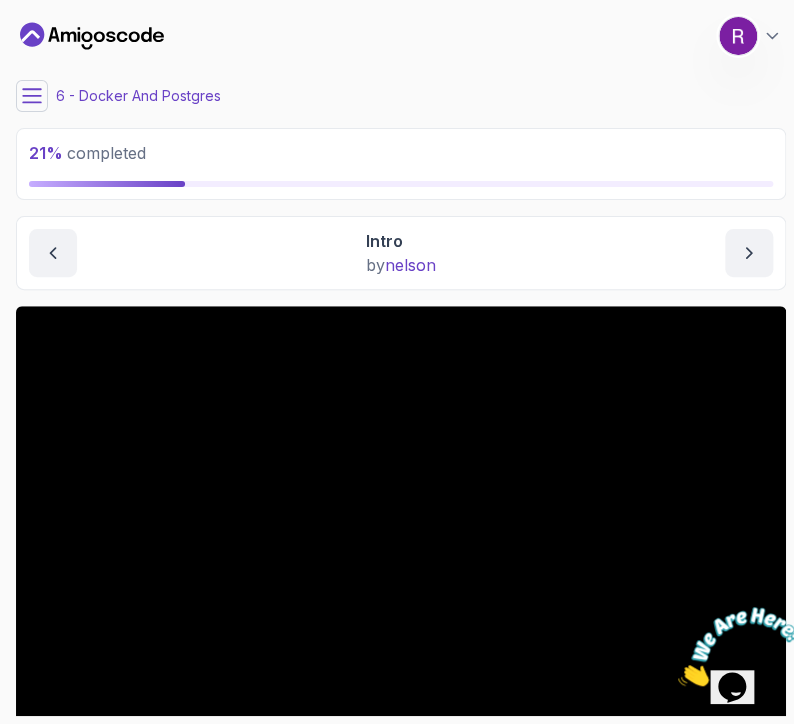 click on "21 % completed 1  -  Intro 2  -  Intro To Spring And Spring Boot 3  -  Environment Setup 4  -  Your First Spring Boot Api 5  -  Define The Model 6  -  Docker And Postgres 1  -  Intro 0:40 2  -  Docker 2:17 3  -  Docker Official Website 1:17 4  -  Verify Docker Installation 1:32 5  -  Docker Compose And Postgres 4:48 6  -  Recommended Courses related-courses 7  -  Databases Setup 8  -  Spring Data Jpa 9  -  Crud 10  -  Exercises 11  -  Artificial Intelligence 12  -  Outro My Courses Spring Boot for Beginners 5  Points 1 Raneem AlHajjHassan Student 6 - Docker And Postgres  21 % completed Docker And Postgres Intro Intro by  nelson Slides Repo Designs Design not available Share Notes Support Any issues? Slides Repo Designs Design not available Share" at bounding box center [397, 362] 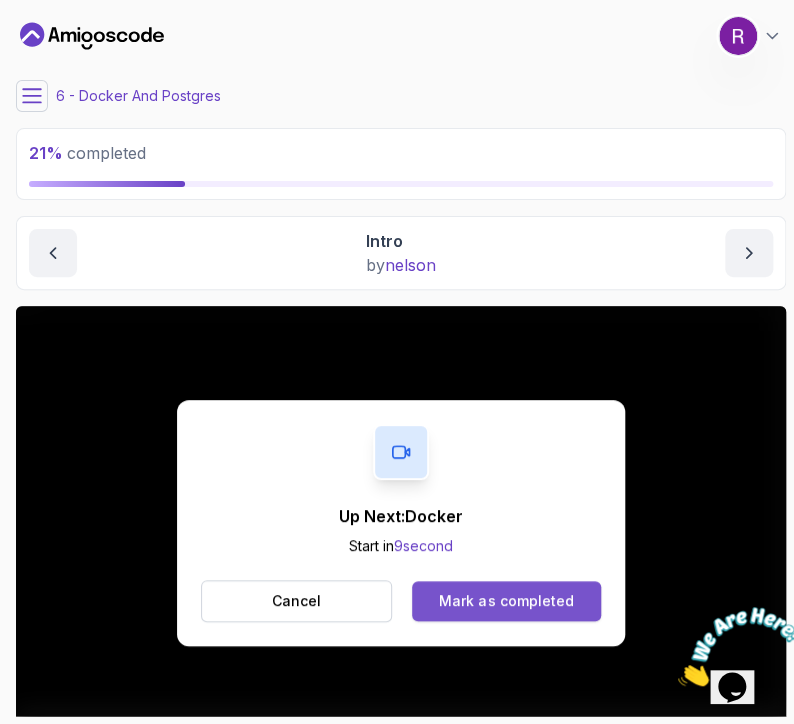 click on "Mark as completed" at bounding box center [506, 601] 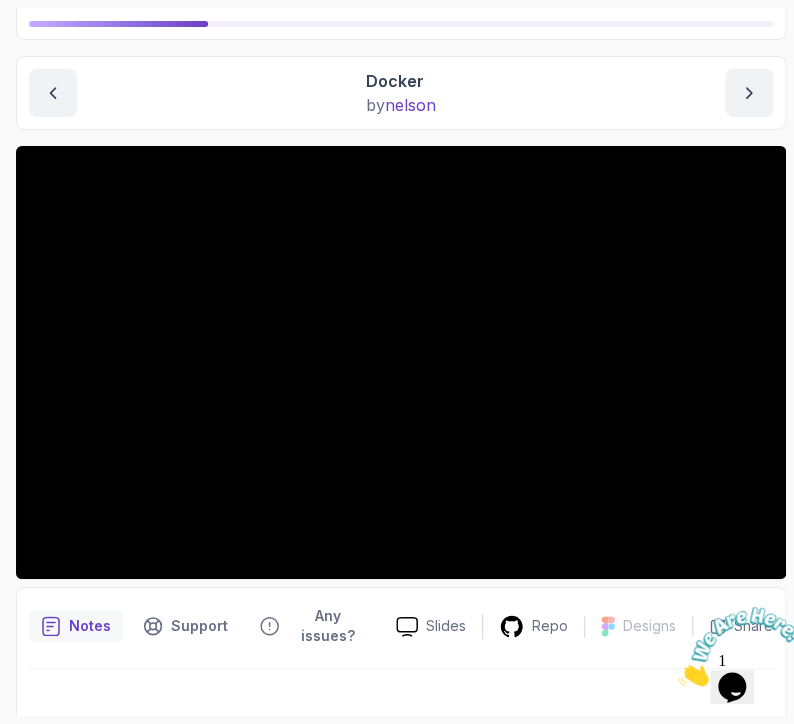 scroll, scrollTop: 0, scrollLeft: 0, axis: both 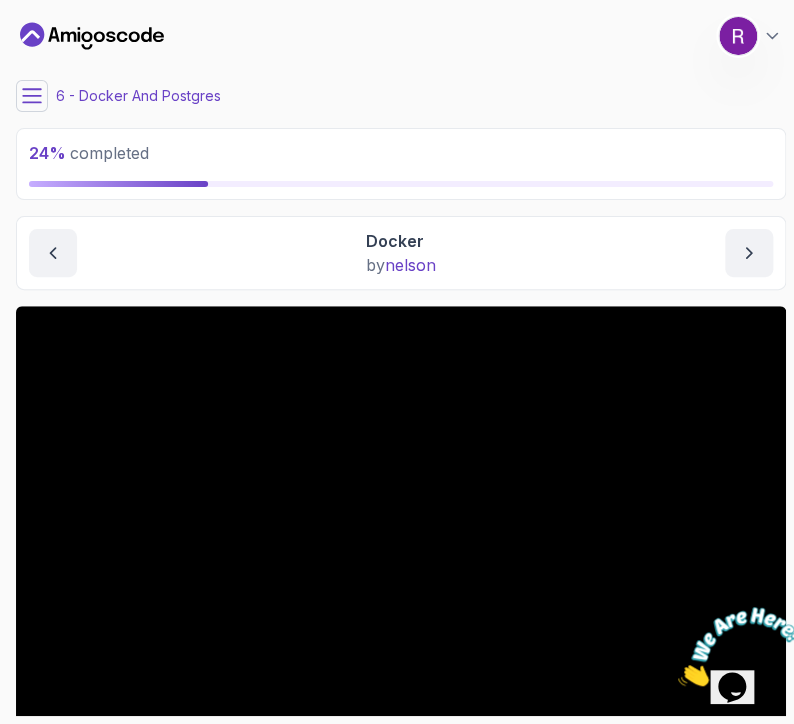 click on "My Courses Spring Boot for Beginners 5  Points 1 Raneem AlHajjHassan Student 6 - Docker And Postgres  24 % completed Docker And Postgres Docker Docker by  nelson Slides Repo Designs Design not available Share Notes Support Any issues? Slides Repo Designs Design not available Share" at bounding box center (401, 362) 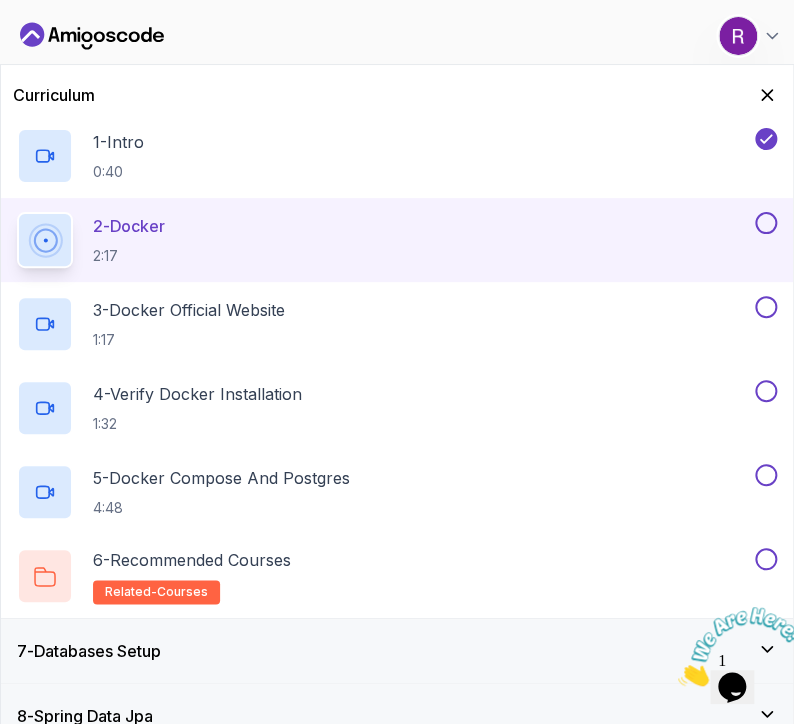scroll, scrollTop: 400, scrollLeft: 0, axis: vertical 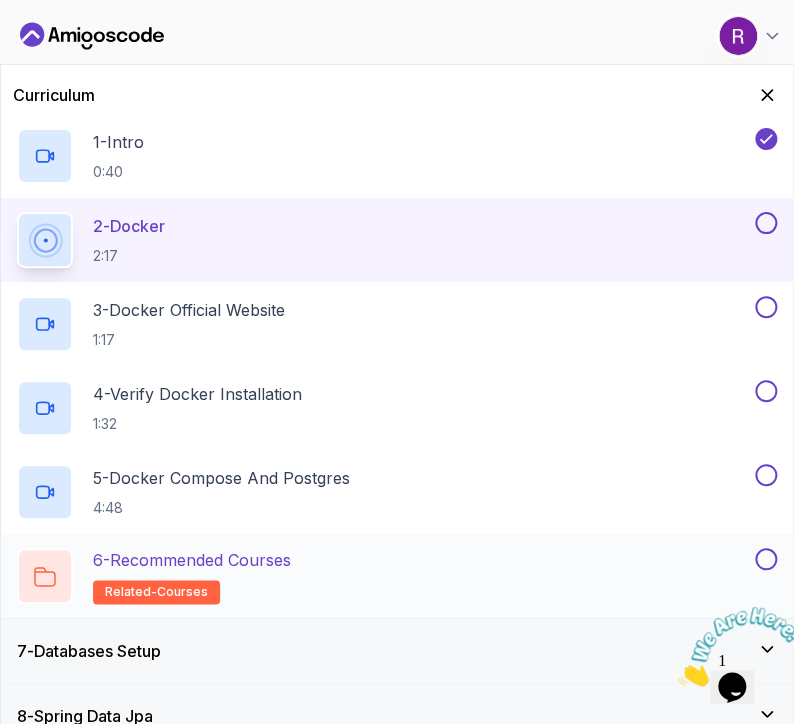 click on "6  -  Recommended Courses" at bounding box center (192, 560) 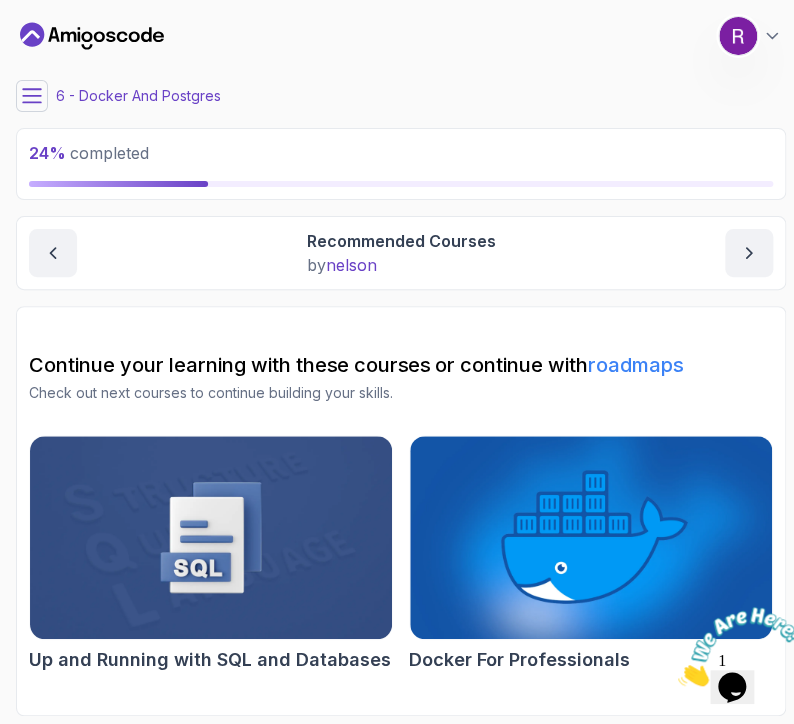 click 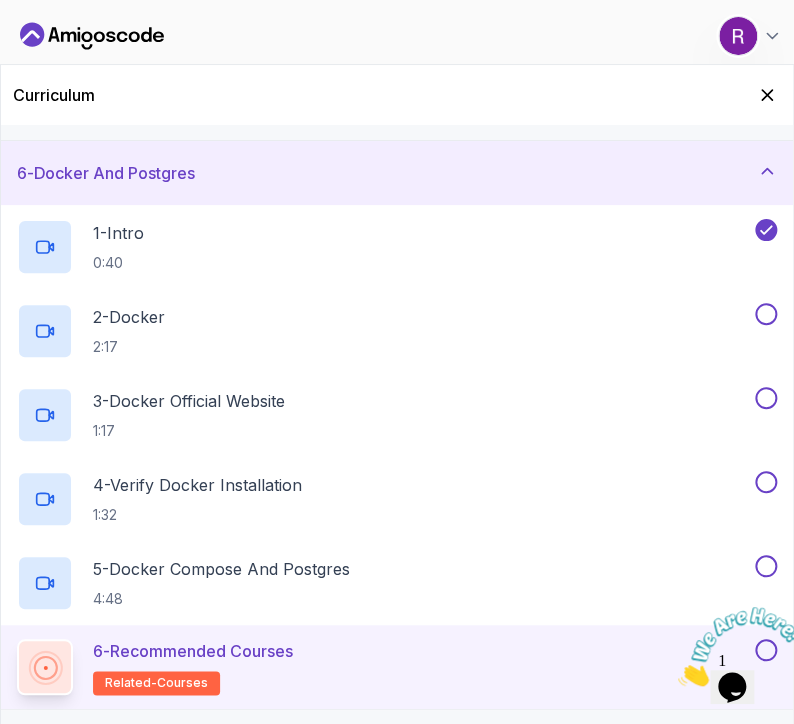 scroll, scrollTop: 308, scrollLeft: 0, axis: vertical 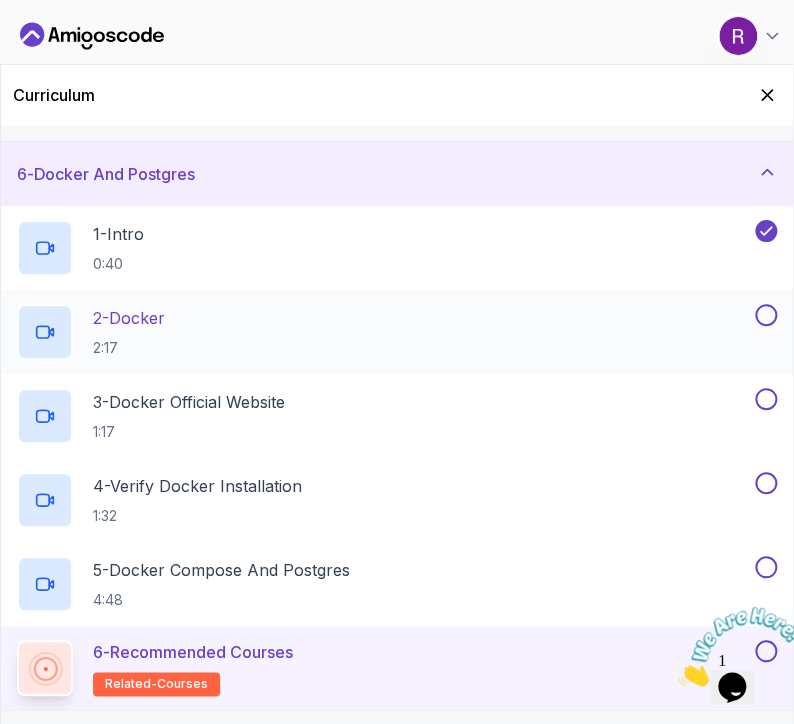 click on "2  -  Docker 2:17" at bounding box center [384, 332] 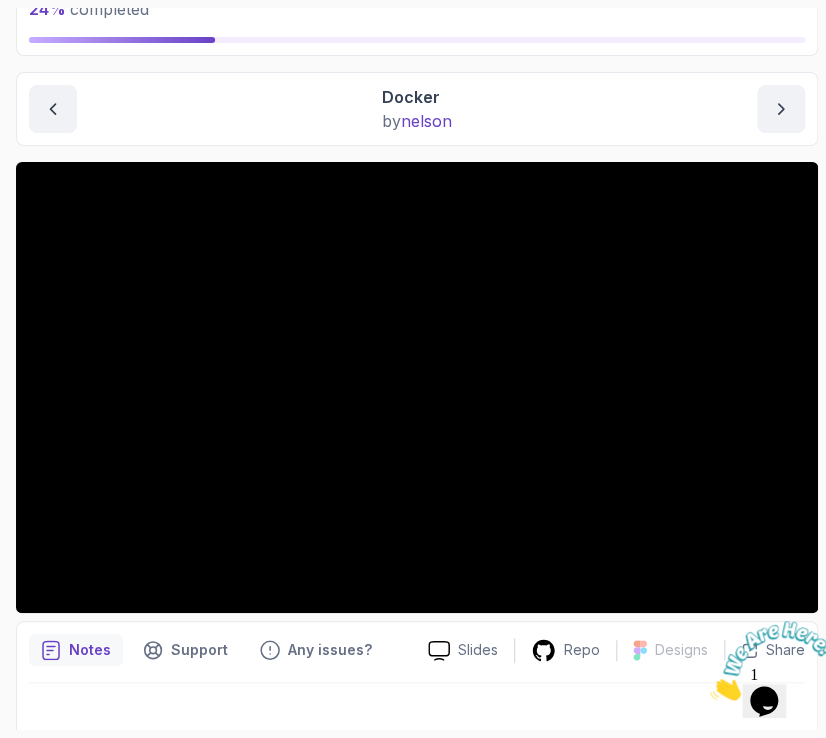 scroll, scrollTop: 0, scrollLeft: 0, axis: both 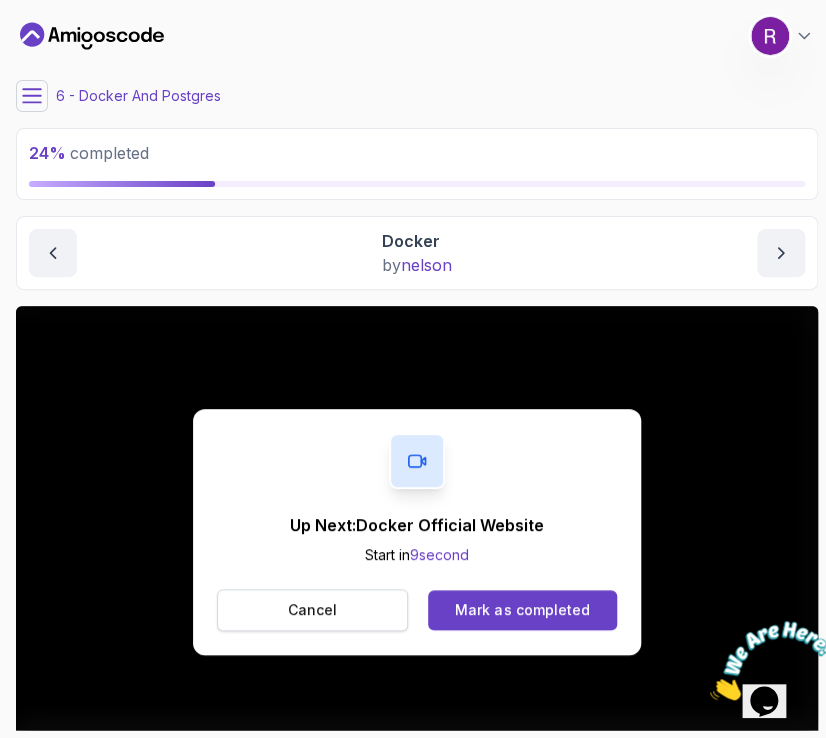 click on "Cancel" at bounding box center [312, 610] 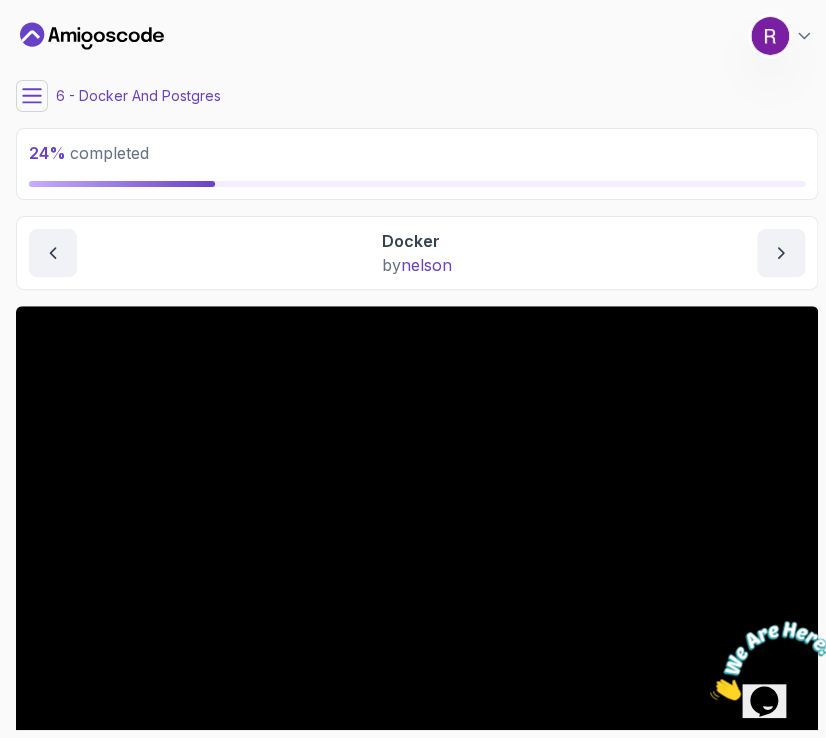 click at bounding box center [32, 96] 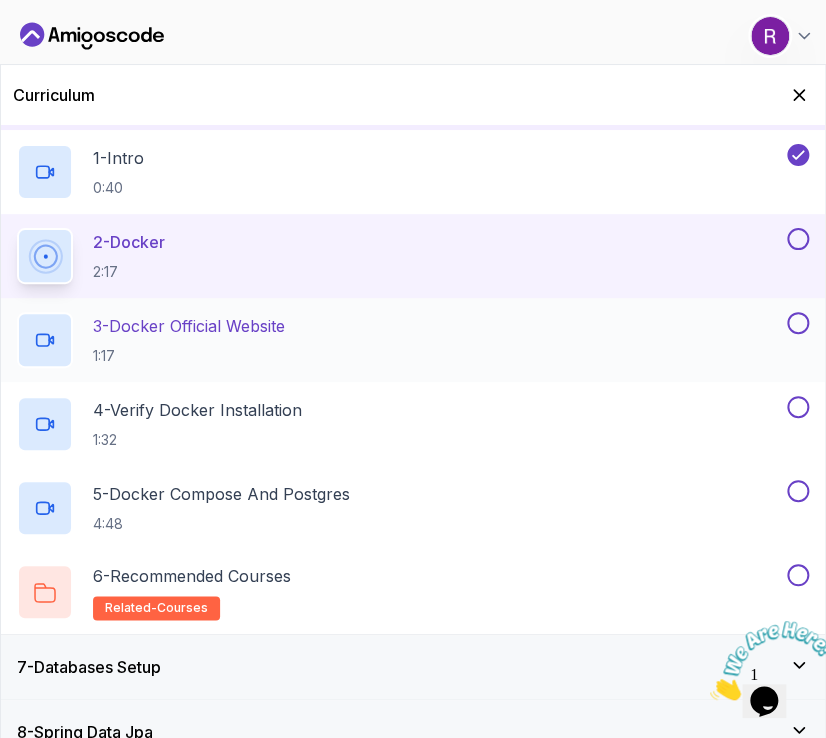 scroll, scrollTop: 386, scrollLeft: 0, axis: vertical 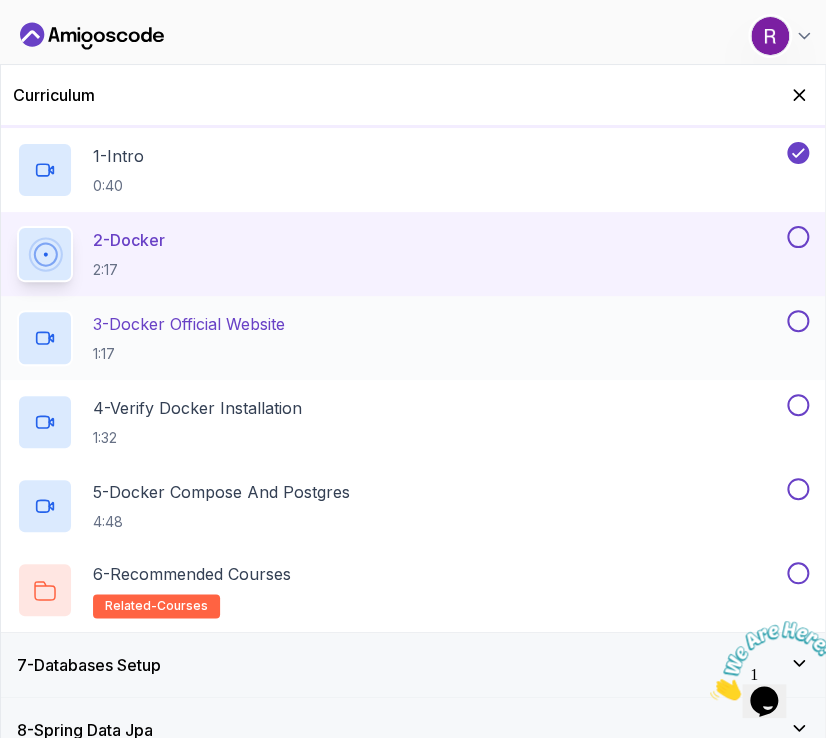 click on "3  -  Docker Official Website 1:17" at bounding box center [400, 338] 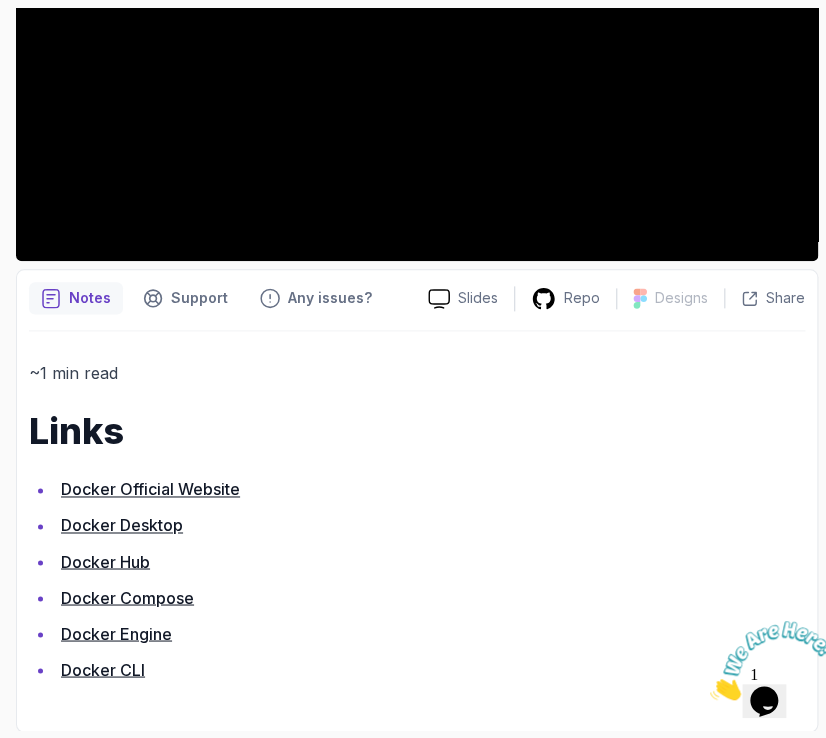 scroll, scrollTop: 0, scrollLeft: 0, axis: both 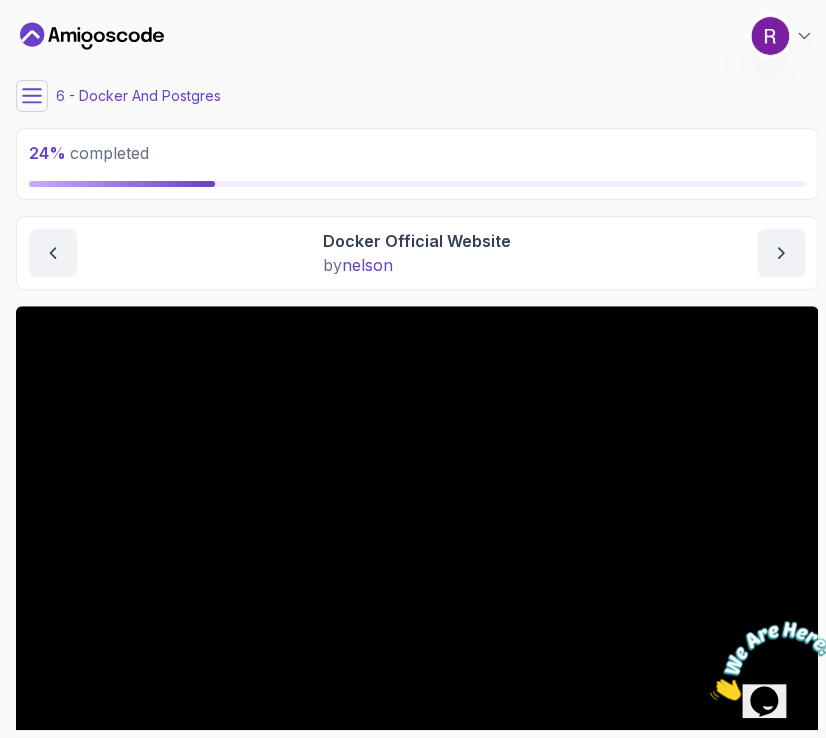 click 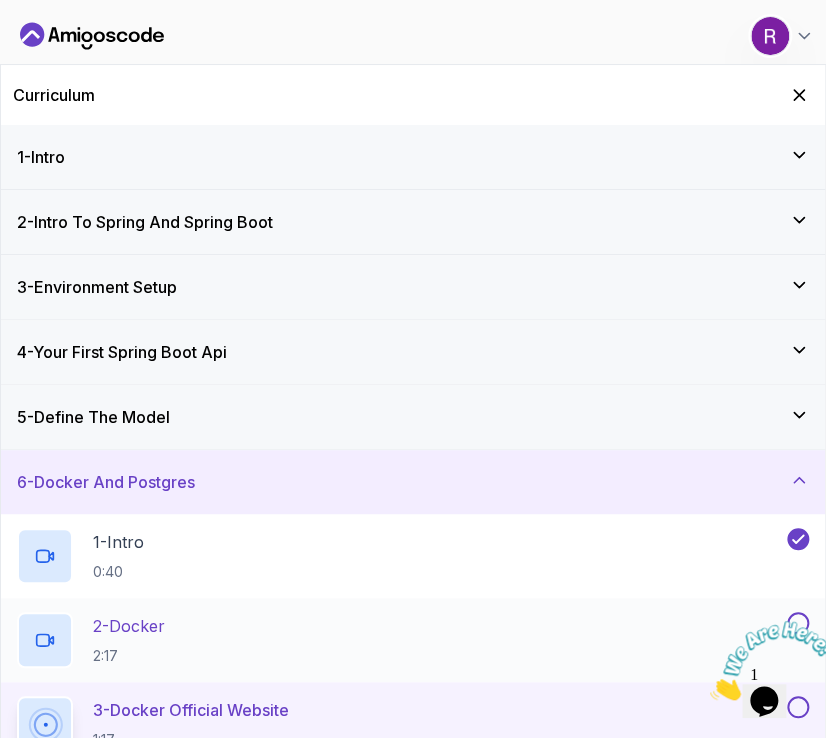 click on "2  -  Docker" at bounding box center [129, 626] 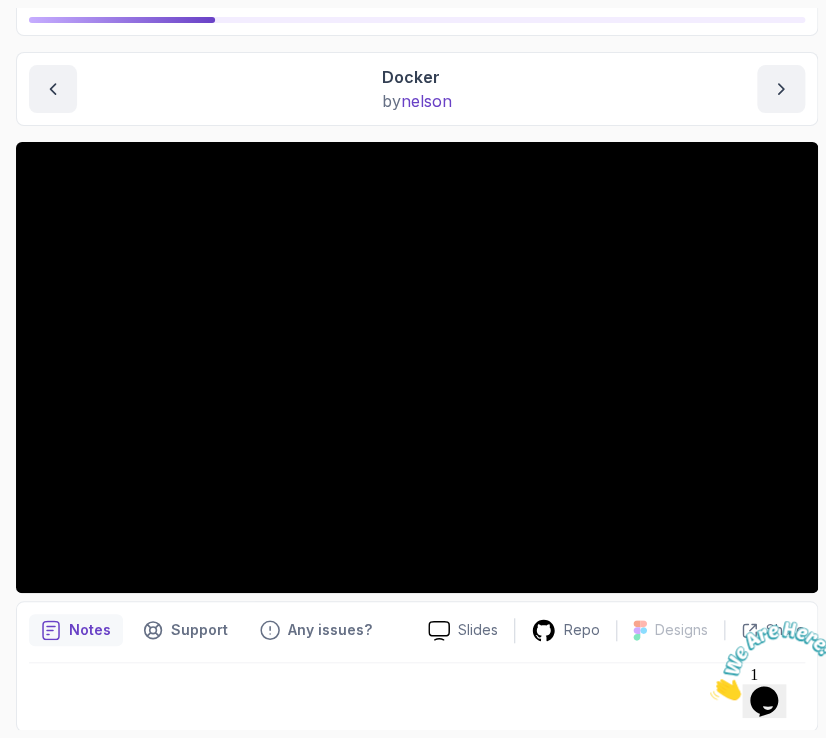scroll, scrollTop: 0, scrollLeft: 0, axis: both 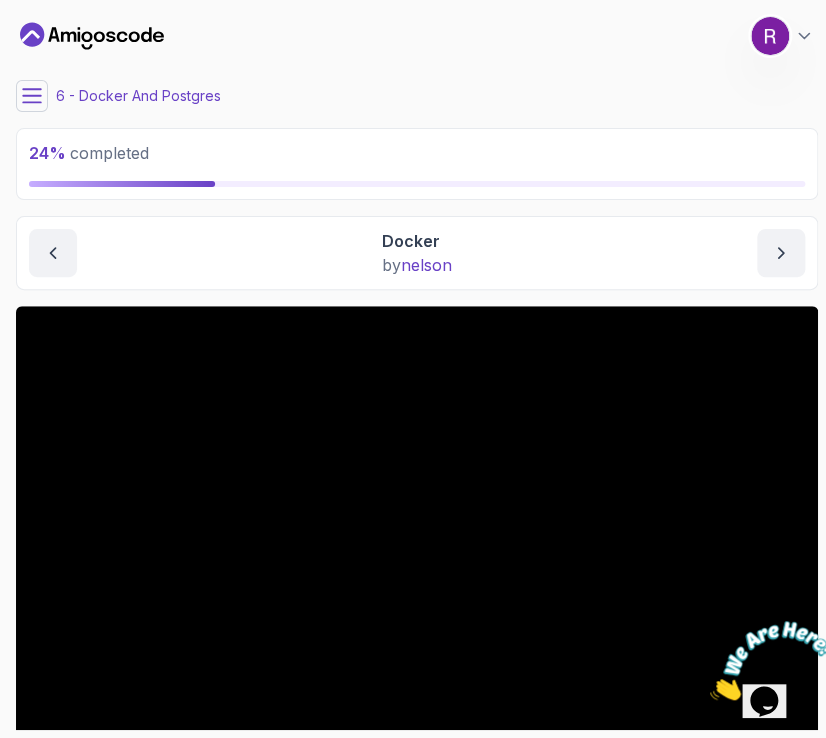 click on "My Courses Spring Boot for Beginners 5  Points 1 Raneem AlHajjHassan Student 6 - Docker And Postgres  24 % completed Docker And Postgres Docker Docker by  nelson Slides Repo Designs Design not available Share Notes Support Any issues? Slides Repo Designs Design not available Share" at bounding box center (417, 369) 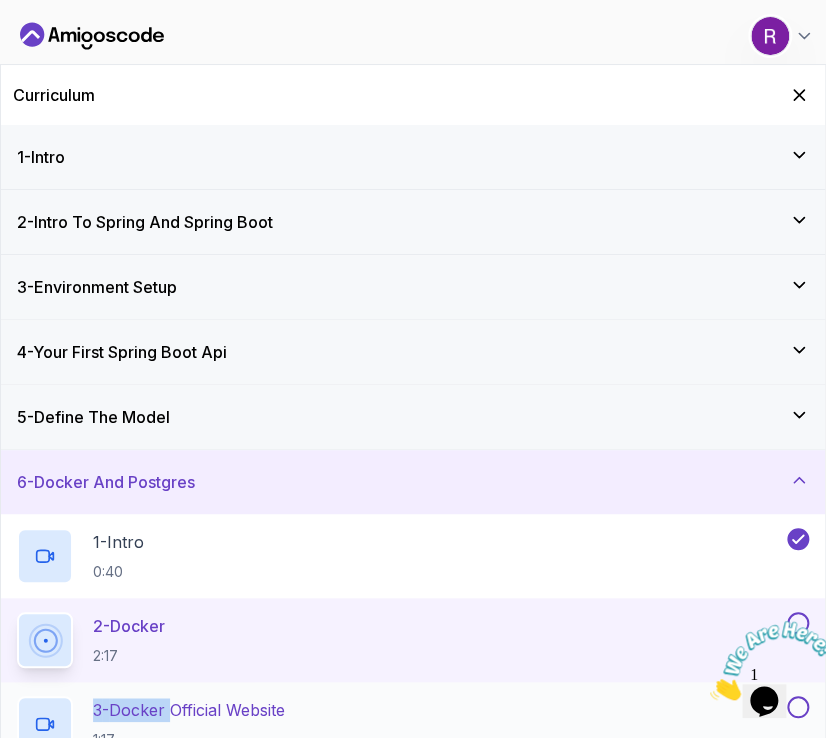 drag, startPoint x: 184, startPoint y: 678, endPoint x: 180, endPoint y: 726, distance: 48.166378 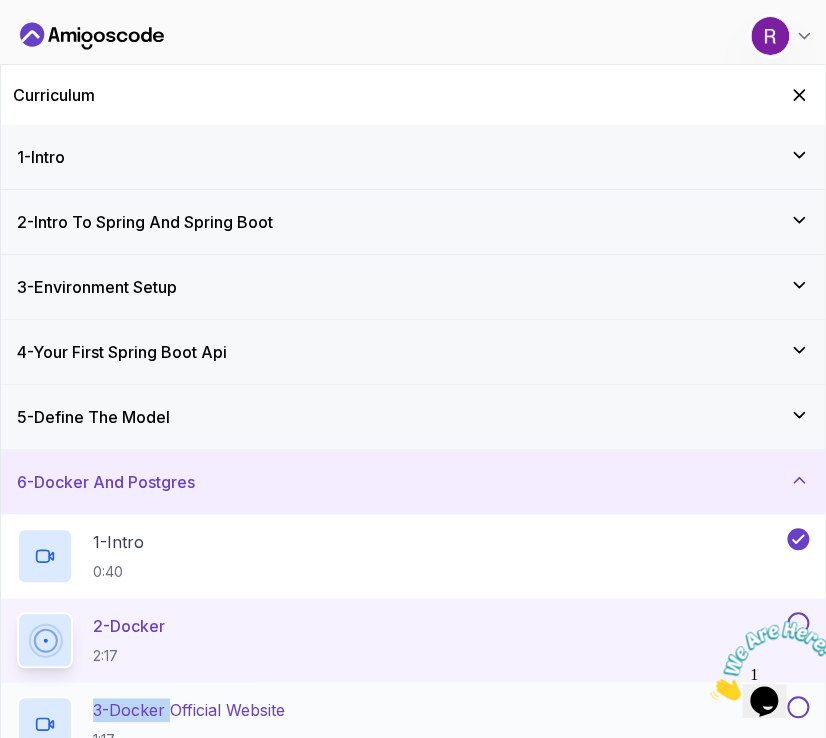 click on "1  -  Intro 0:40 2  -  Docker 2:17 3  -  Docker Official Website 1:17 4  -  Verify Docker Installation 1:32 5  -  Docker Compose And Postgres 4:48 6  -  Recommended Courses related-courses" at bounding box center (413, 766) 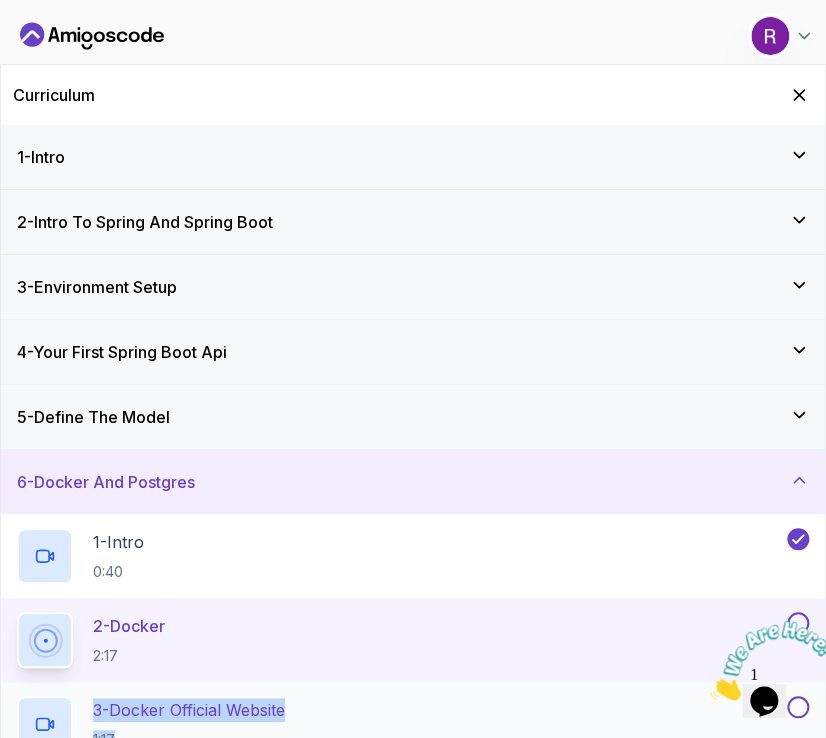 drag, startPoint x: 180, startPoint y: 726, endPoint x: 353, endPoint y: 726, distance: 173 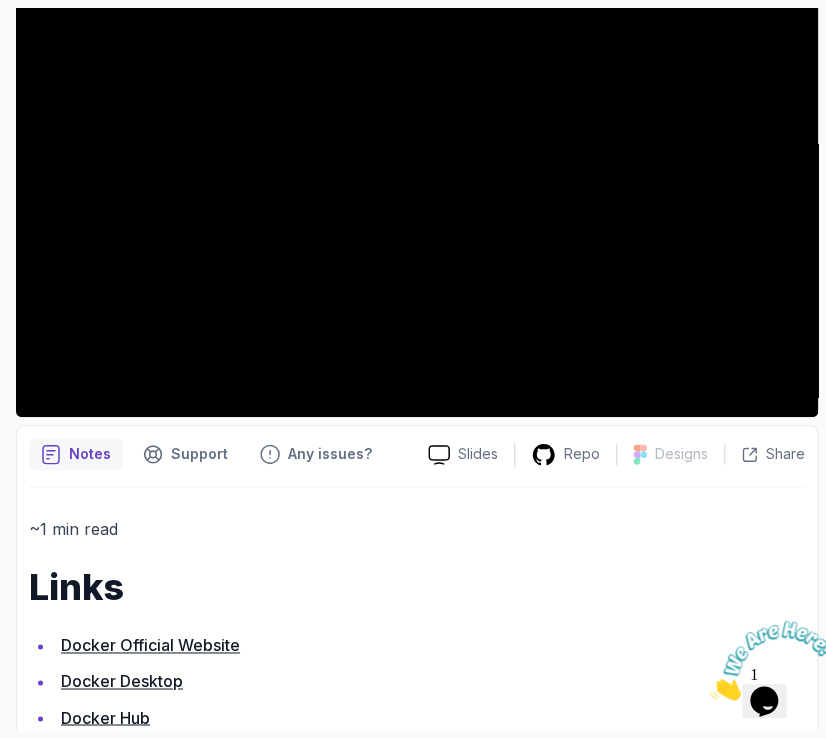 scroll, scrollTop: 336, scrollLeft: 0, axis: vertical 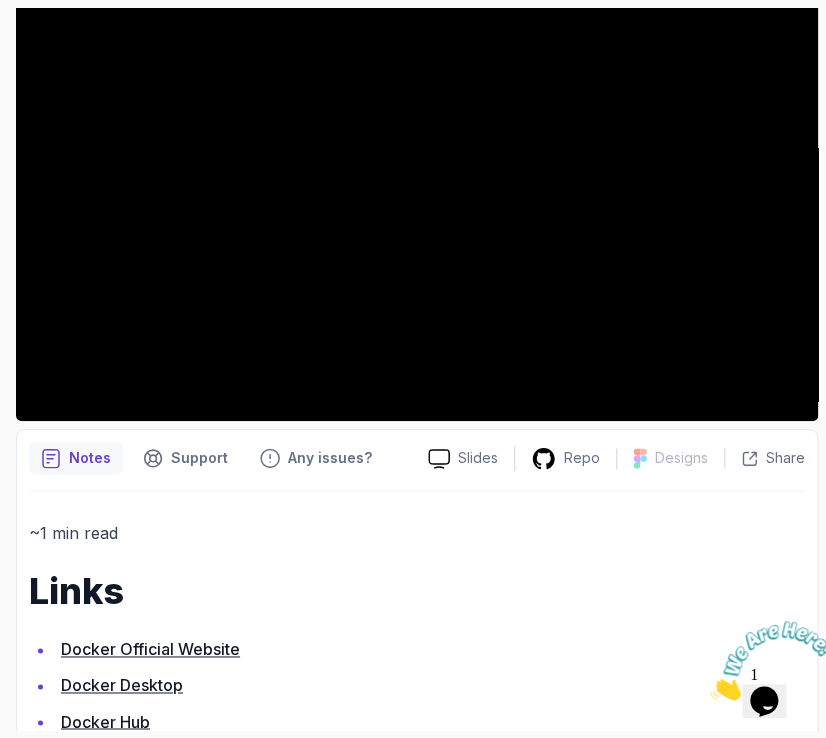 click on "Docker Official Website" at bounding box center [150, 649] 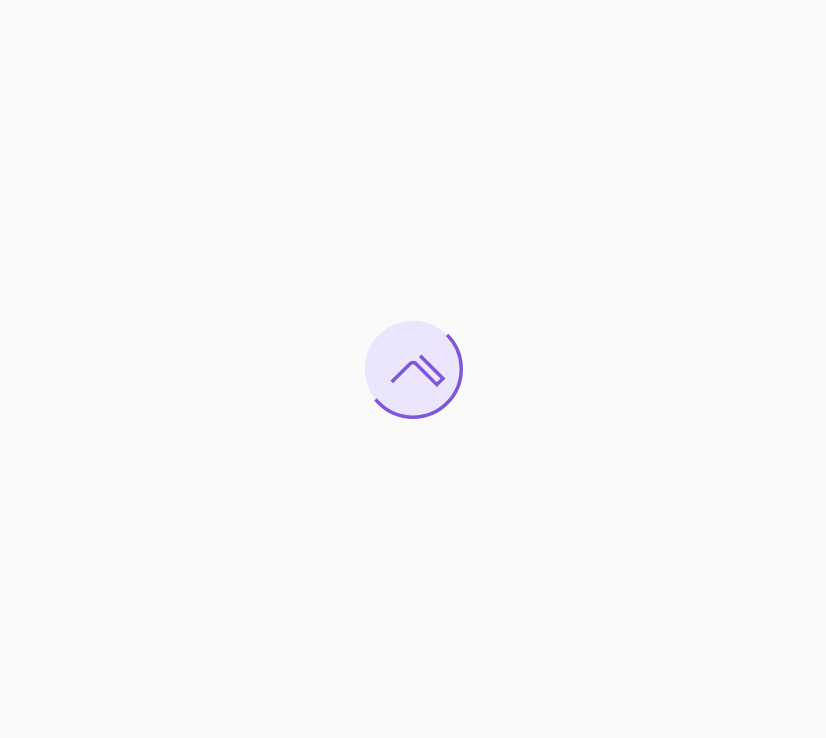 scroll, scrollTop: 0, scrollLeft: 0, axis: both 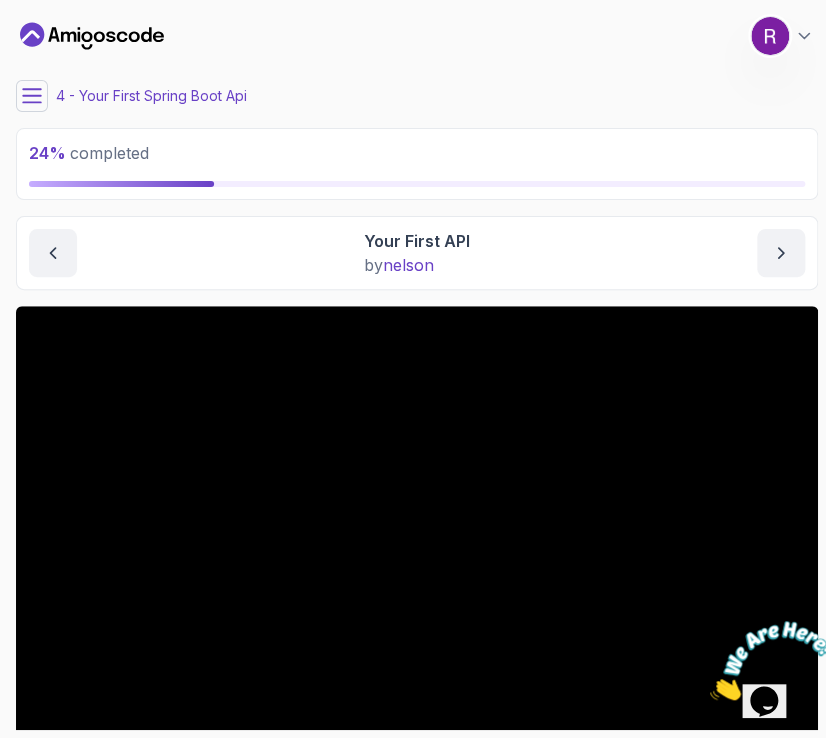 click at bounding box center [32, 96] 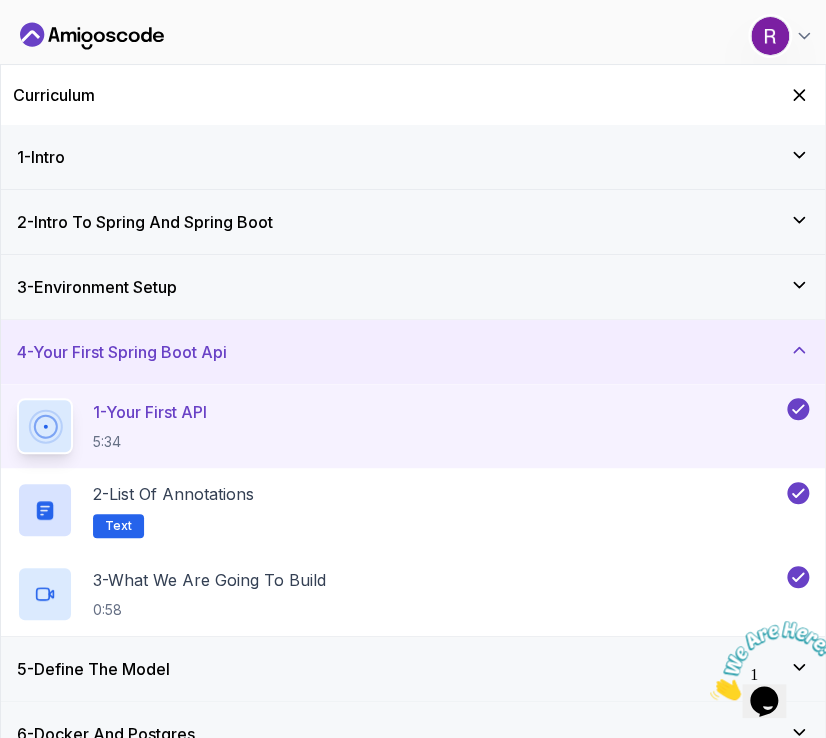 click on "5  -  Define The Model" at bounding box center [413, 669] 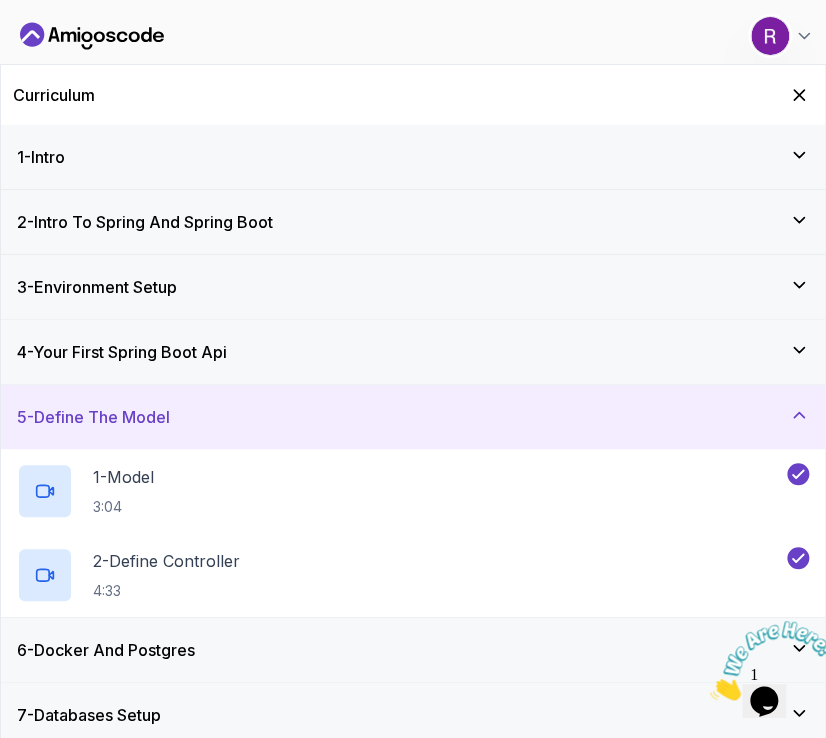 click on "6  -  Docker And Postgres" at bounding box center [413, 650] 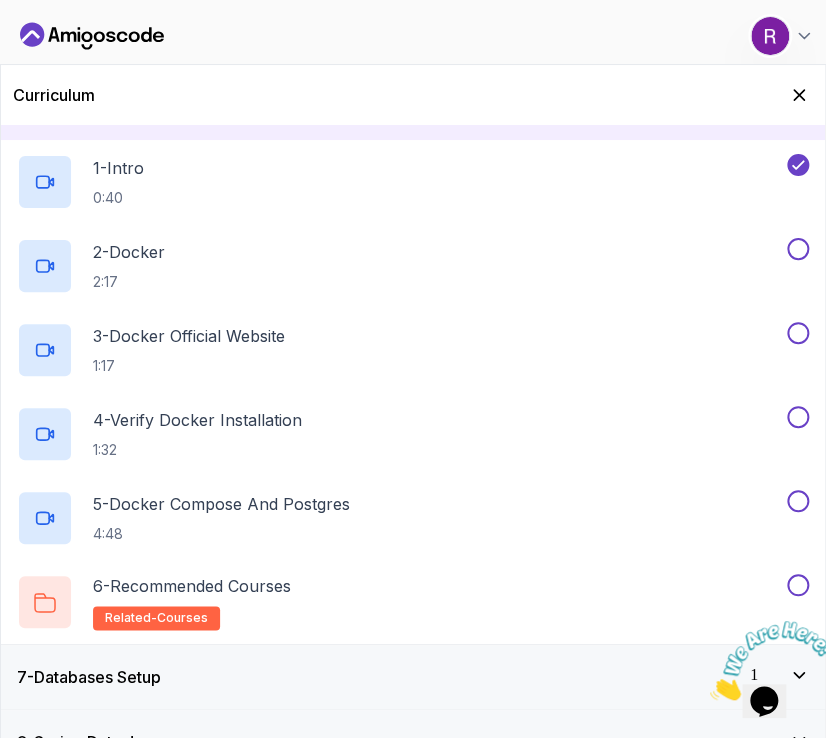 scroll, scrollTop: 390, scrollLeft: 0, axis: vertical 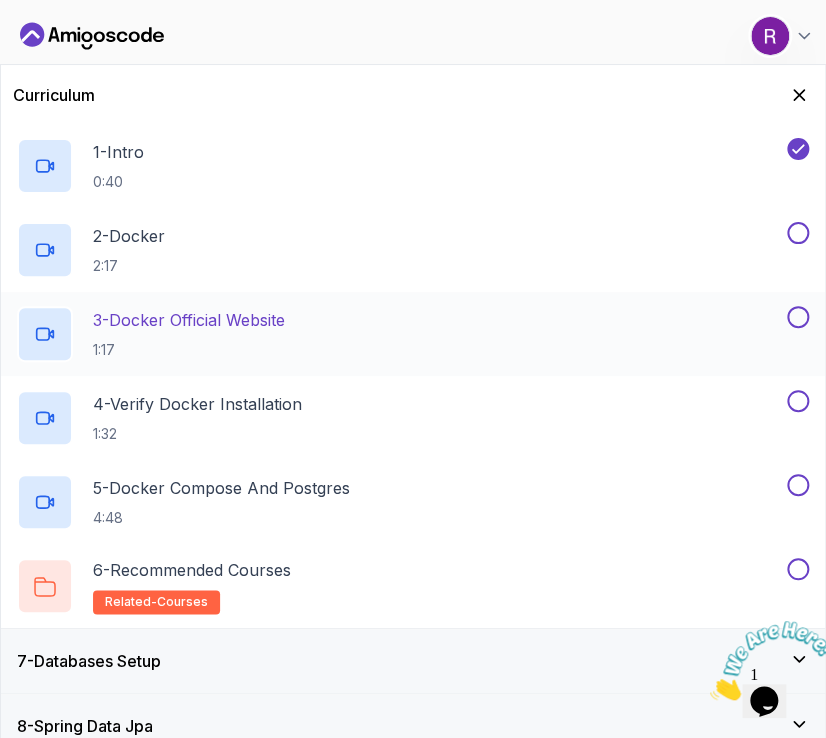click on "3  -  Docker Official Website 1:17" at bounding box center (400, 334) 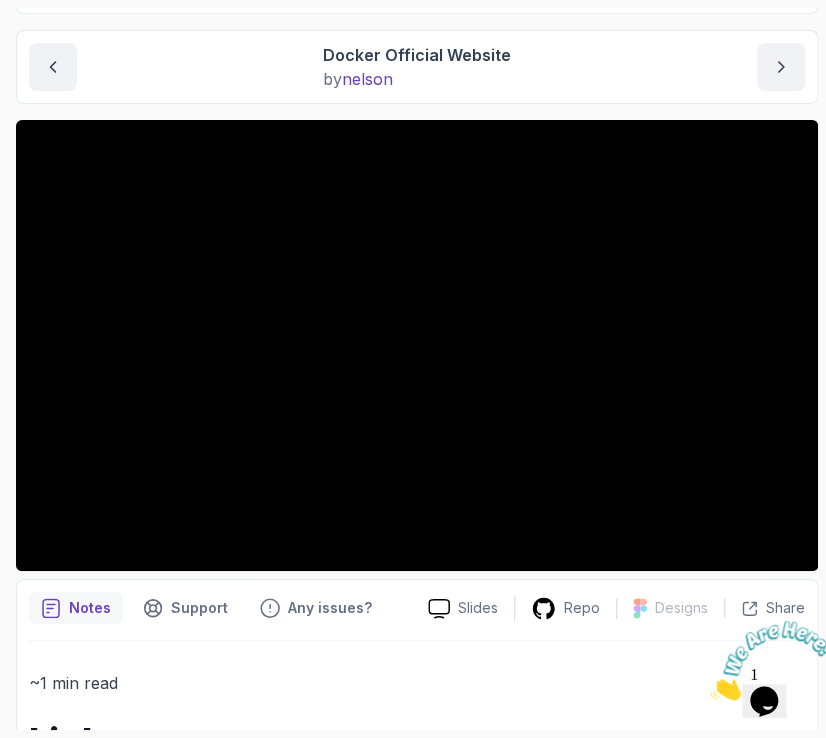 scroll, scrollTop: 187, scrollLeft: 0, axis: vertical 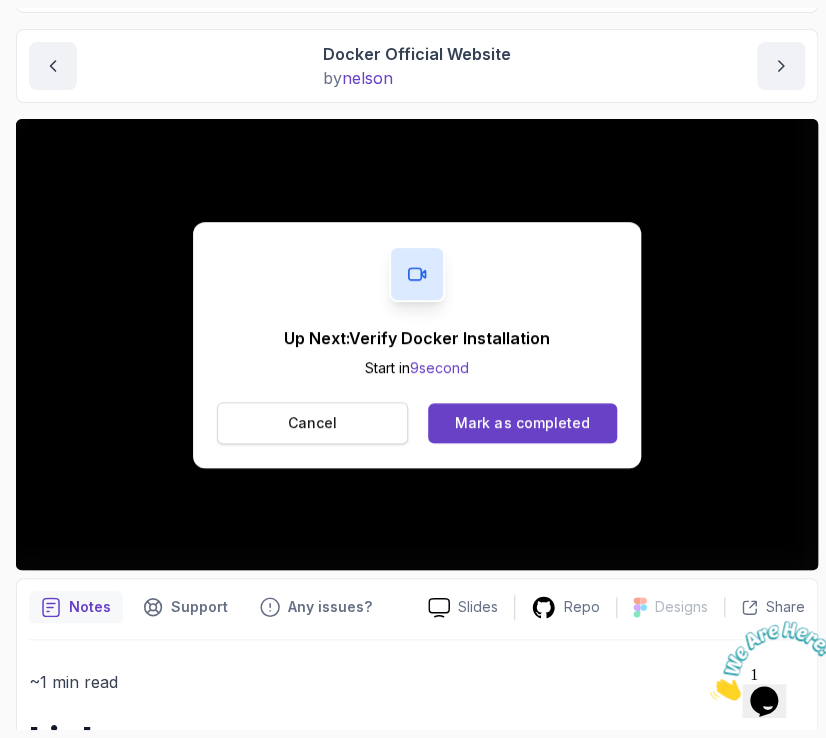 click on "Cancel" at bounding box center (312, 423) 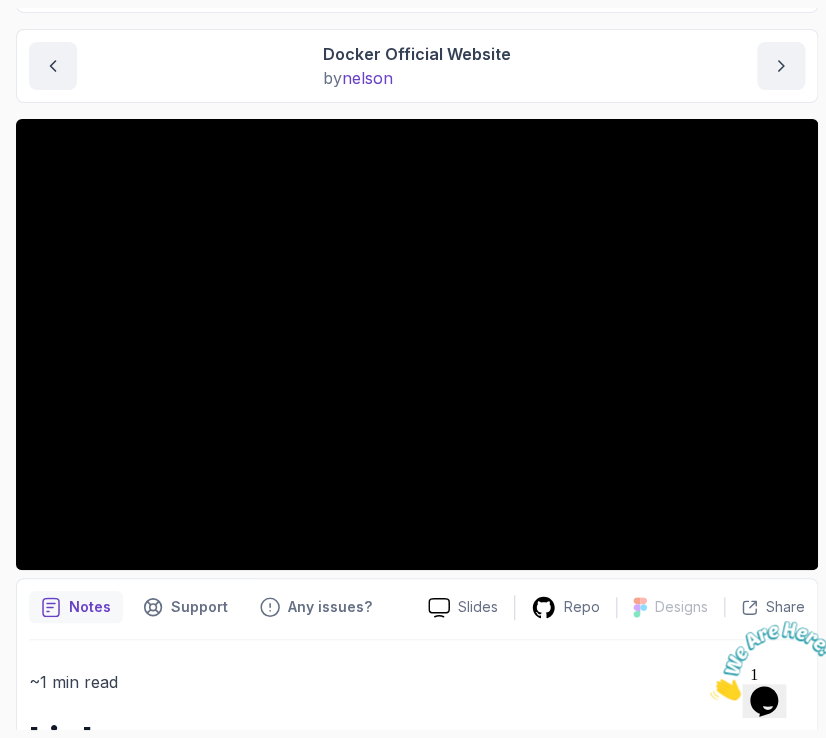 scroll, scrollTop: 496, scrollLeft: 0, axis: vertical 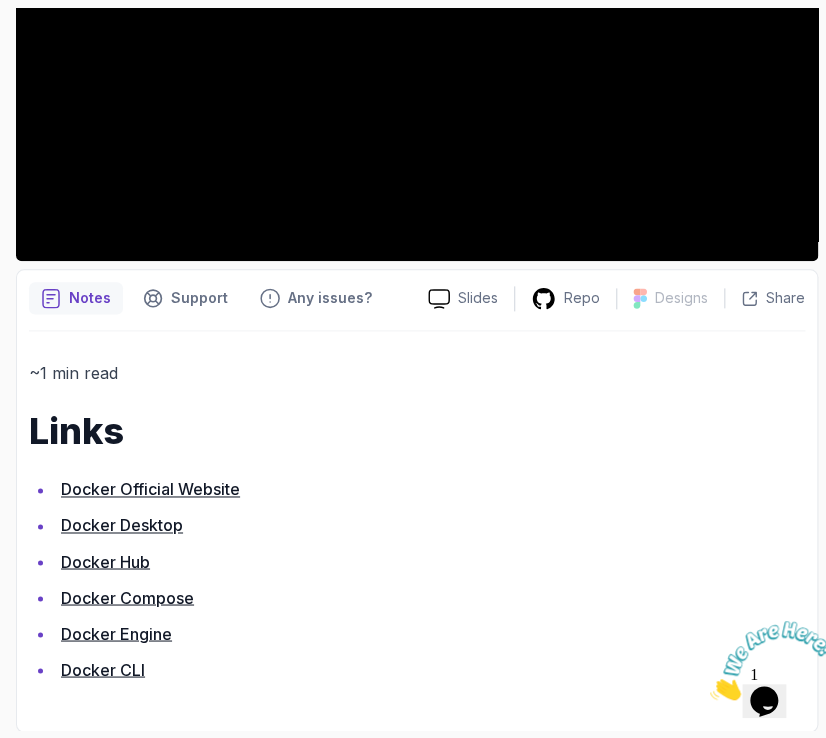click on "Docker CLI" at bounding box center [103, 669] 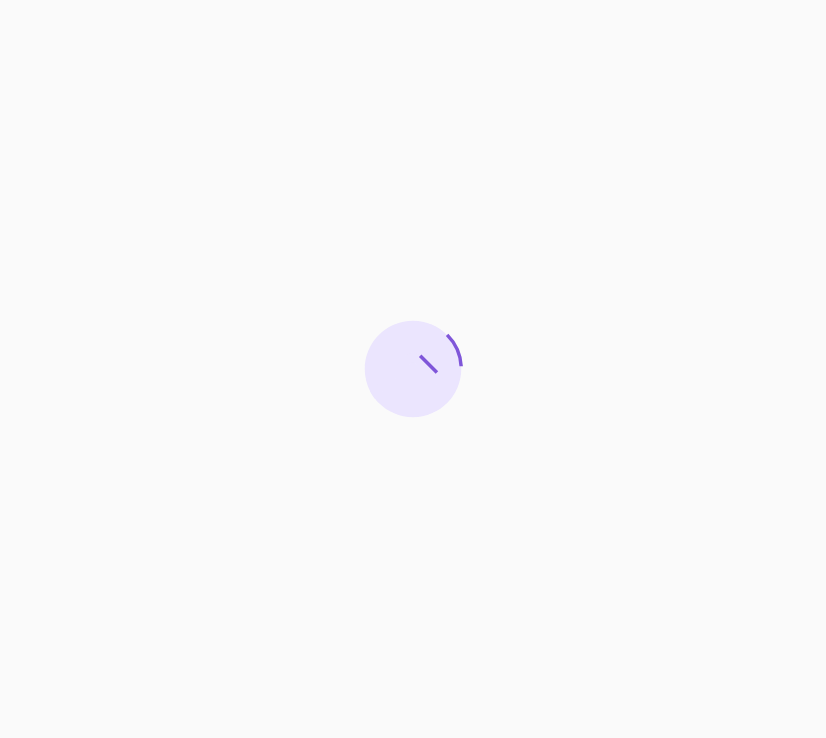 scroll, scrollTop: 0, scrollLeft: 0, axis: both 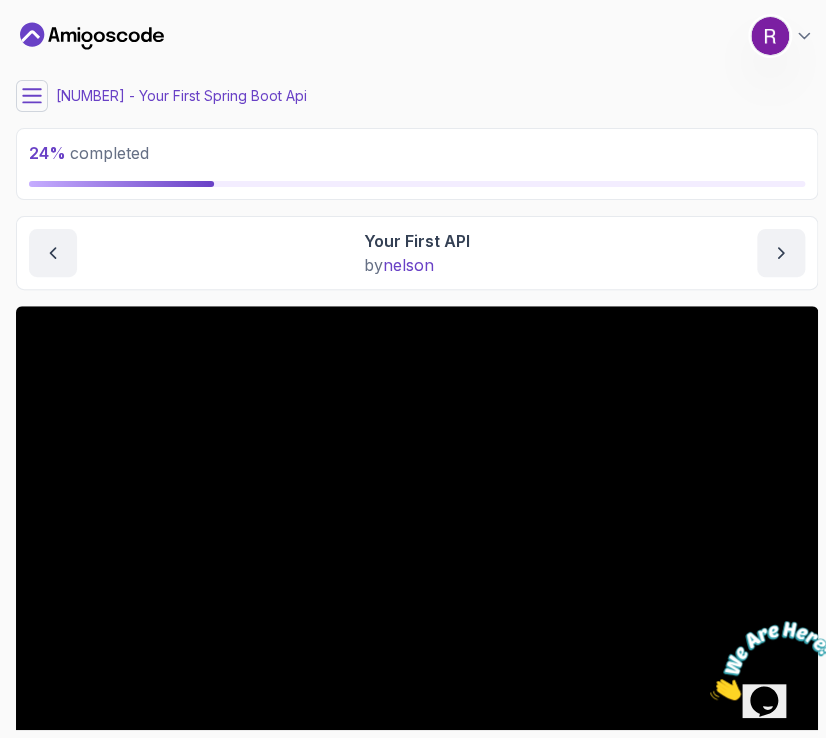 click 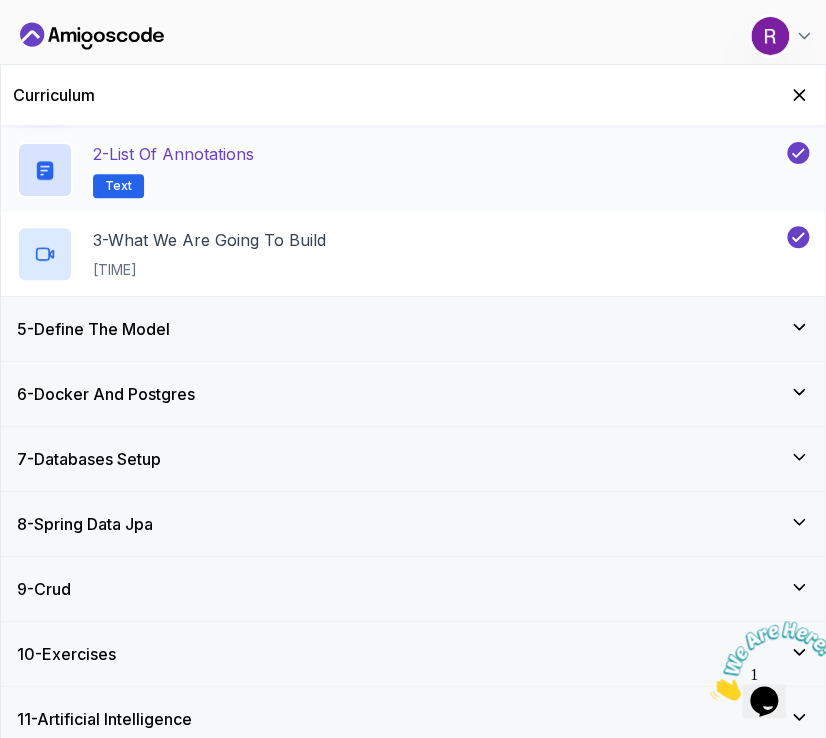 scroll, scrollTop: 352, scrollLeft: 0, axis: vertical 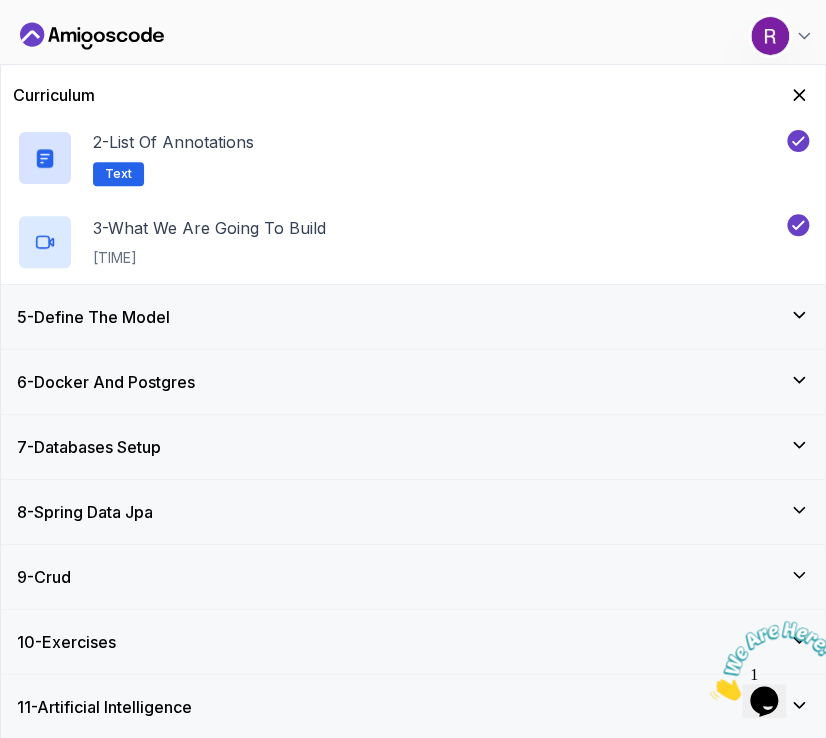 click on "6  -  Docker And Postgres" at bounding box center (413, 382) 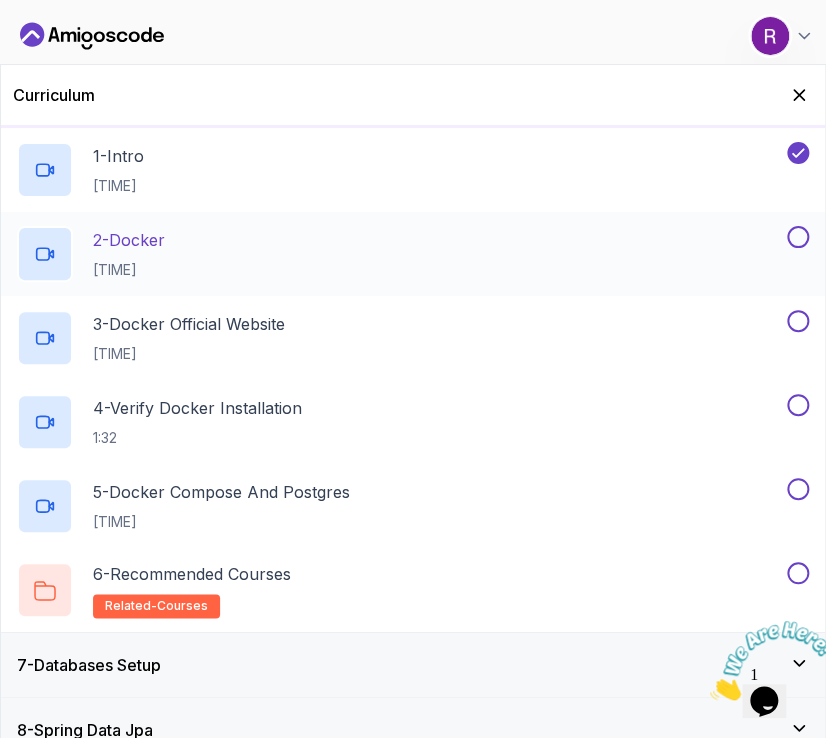 scroll, scrollTop: 387, scrollLeft: 0, axis: vertical 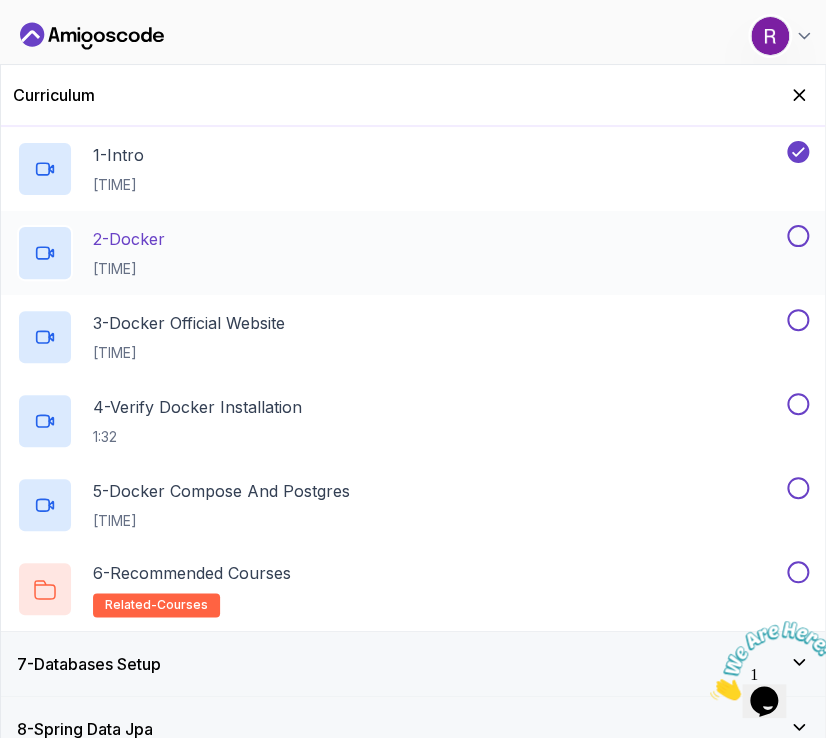 click on "2  -  Docker 2:17" at bounding box center [400, 253] 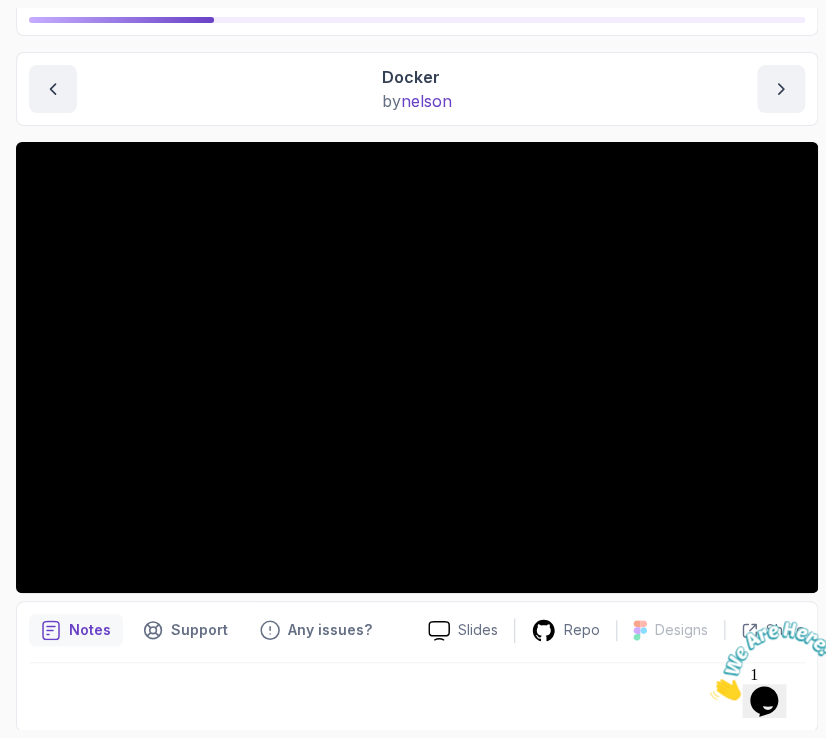 scroll, scrollTop: 0, scrollLeft: 0, axis: both 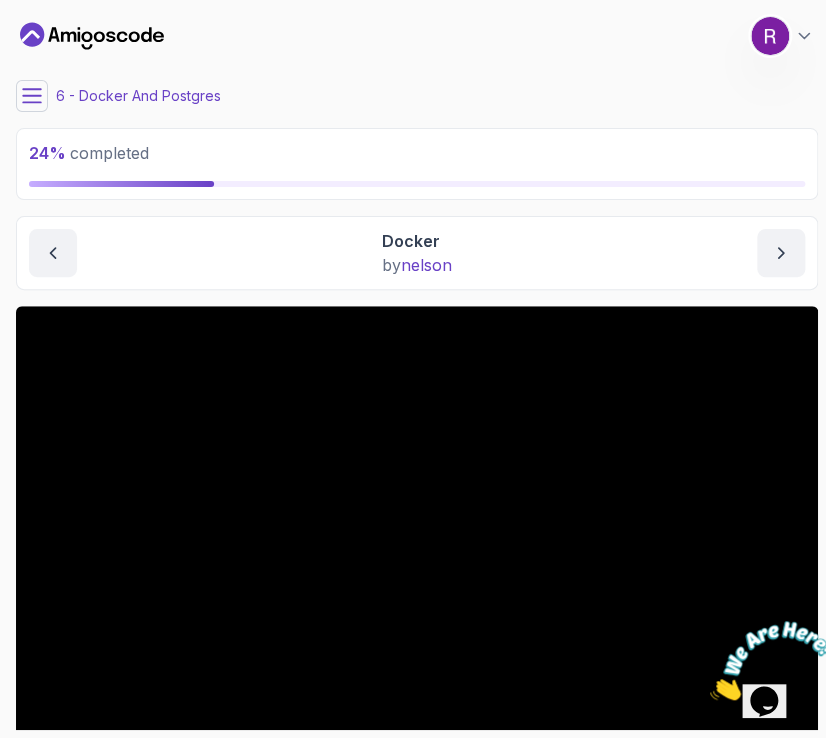click 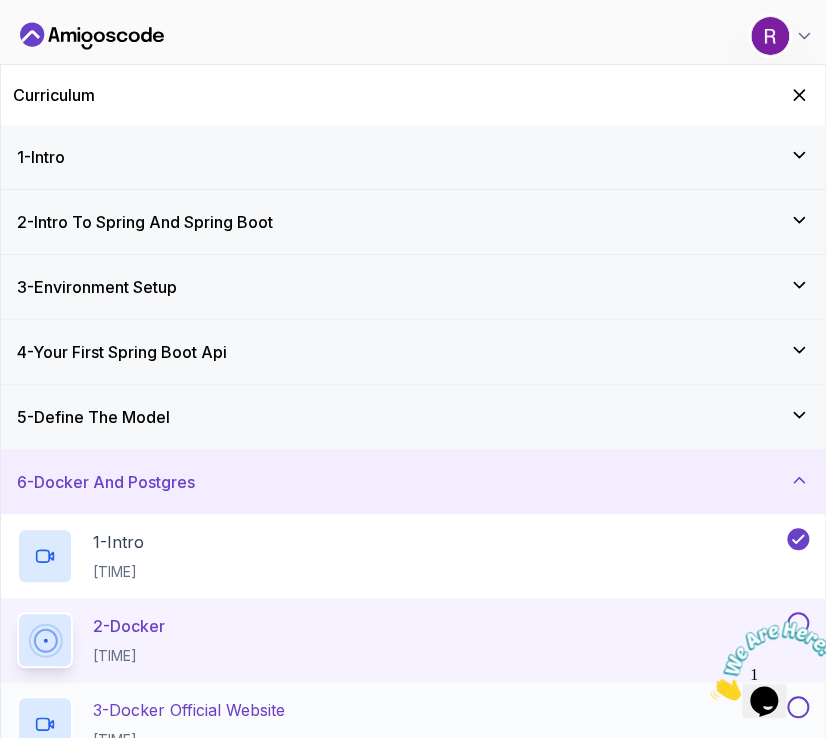 click on "3  -  Docker Official Website" at bounding box center [189, 710] 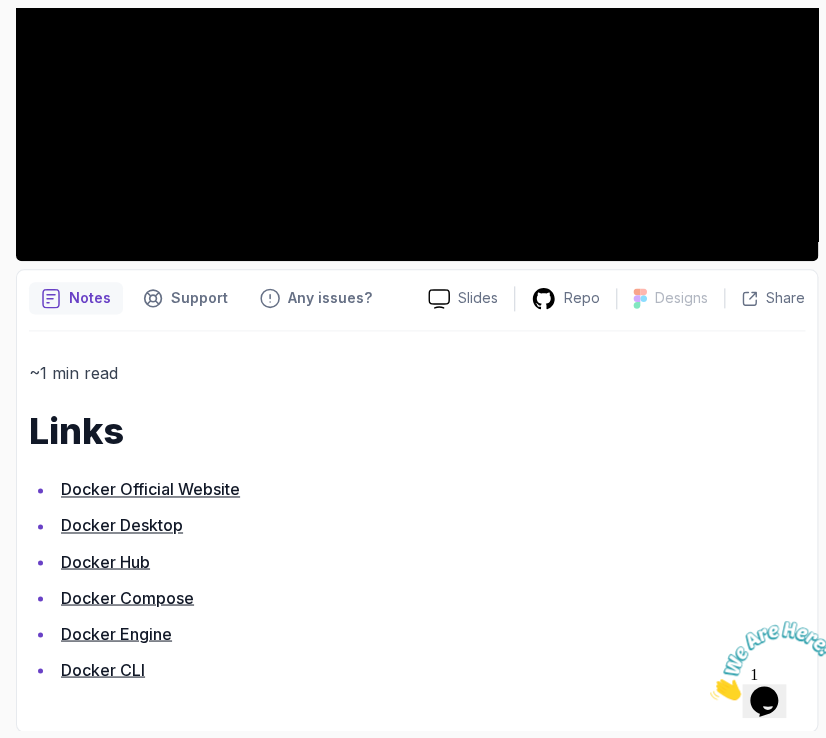 scroll, scrollTop: 496, scrollLeft: 0, axis: vertical 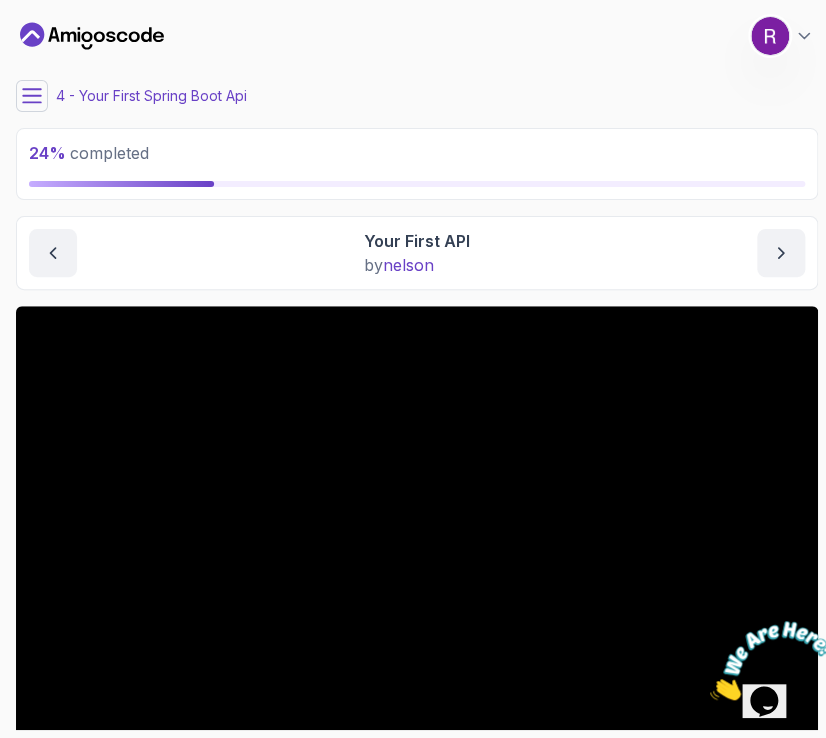 click on "4 - Your First Spring Boot Api" at bounding box center [417, 96] 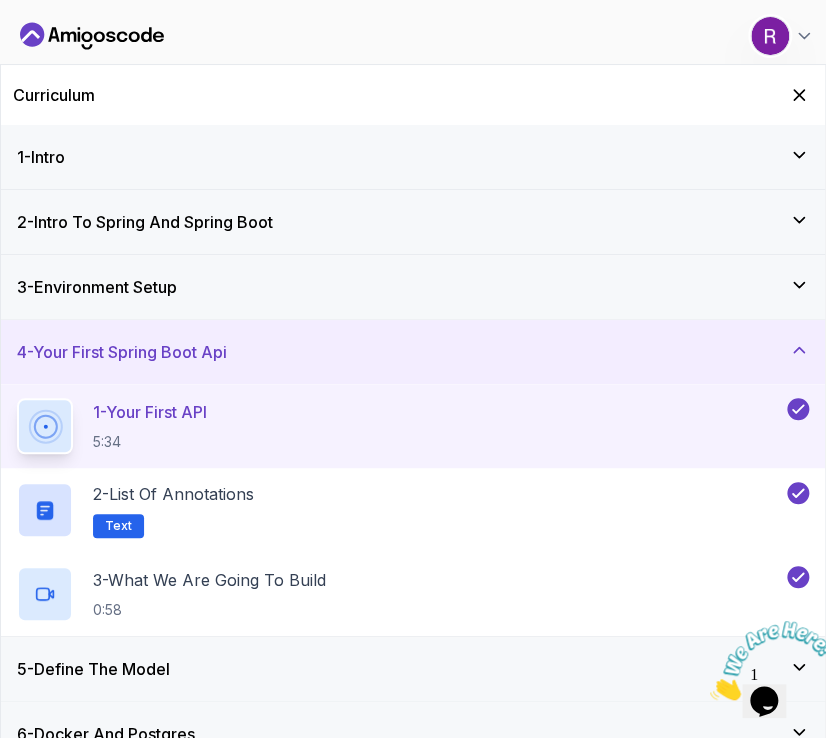 scroll, scrollTop: 352, scrollLeft: 0, axis: vertical 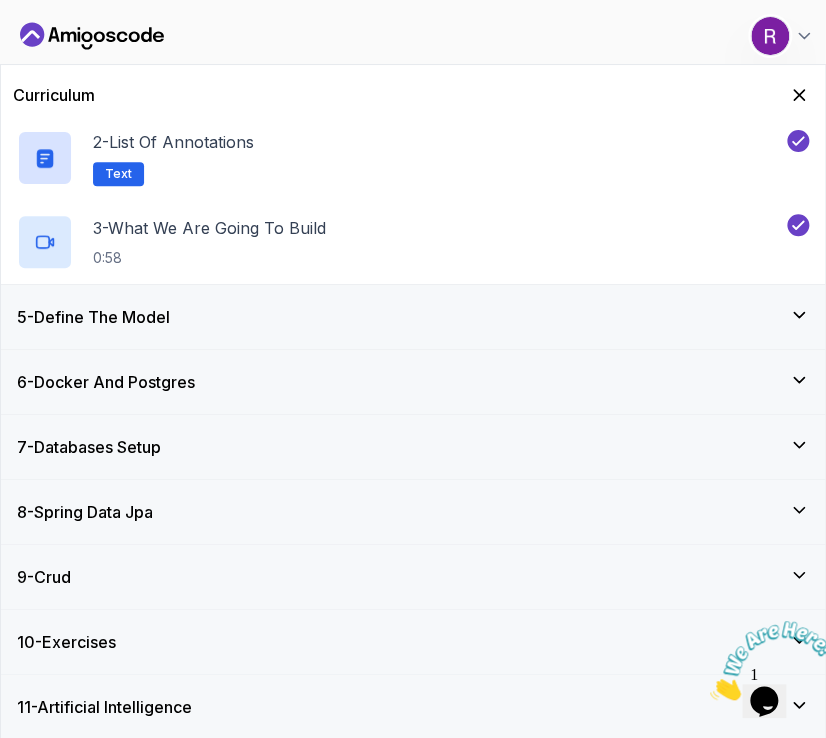 click 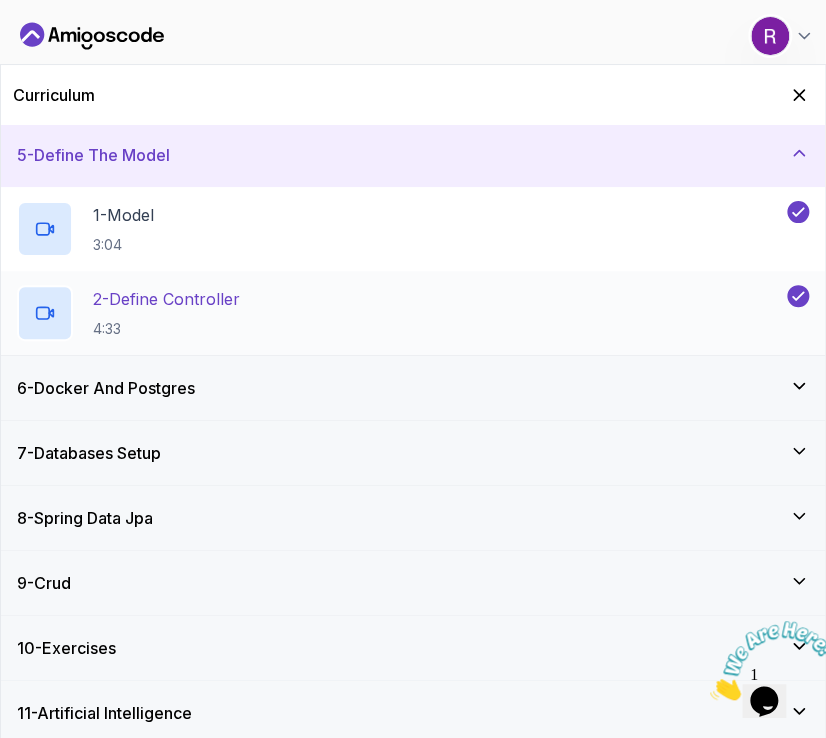 scroll, scrollTop: 268, scrollLeft: 0, axis: vertical 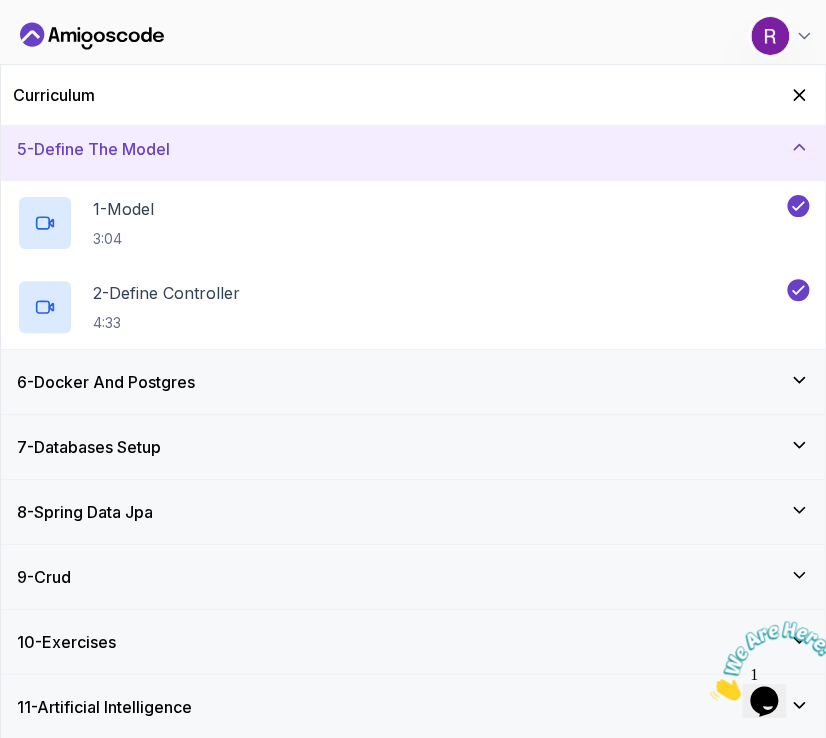 click 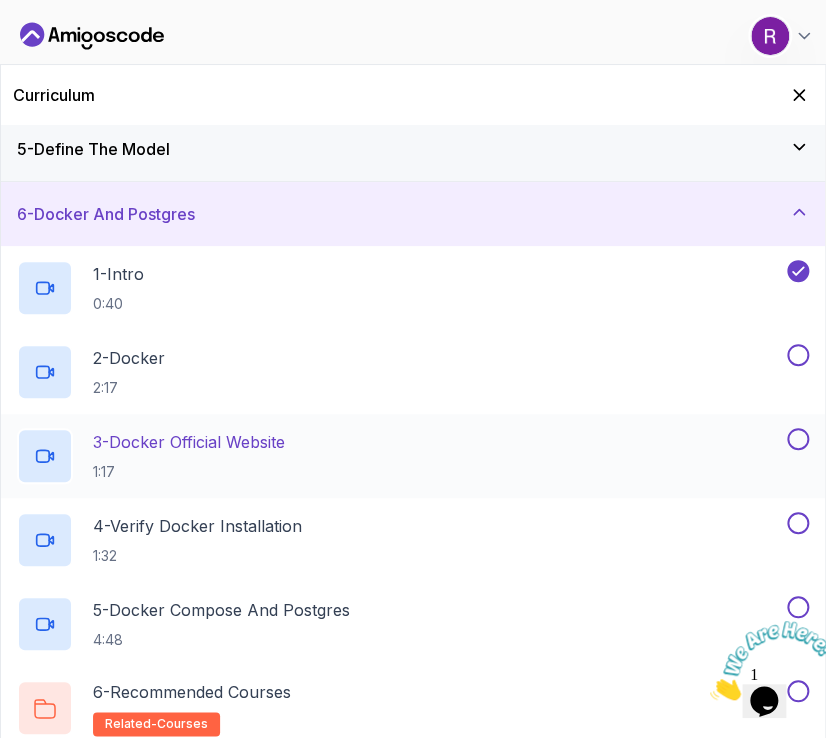 click on "3  -  Docker Official Website 1:17" at bounding box center [400, 456] 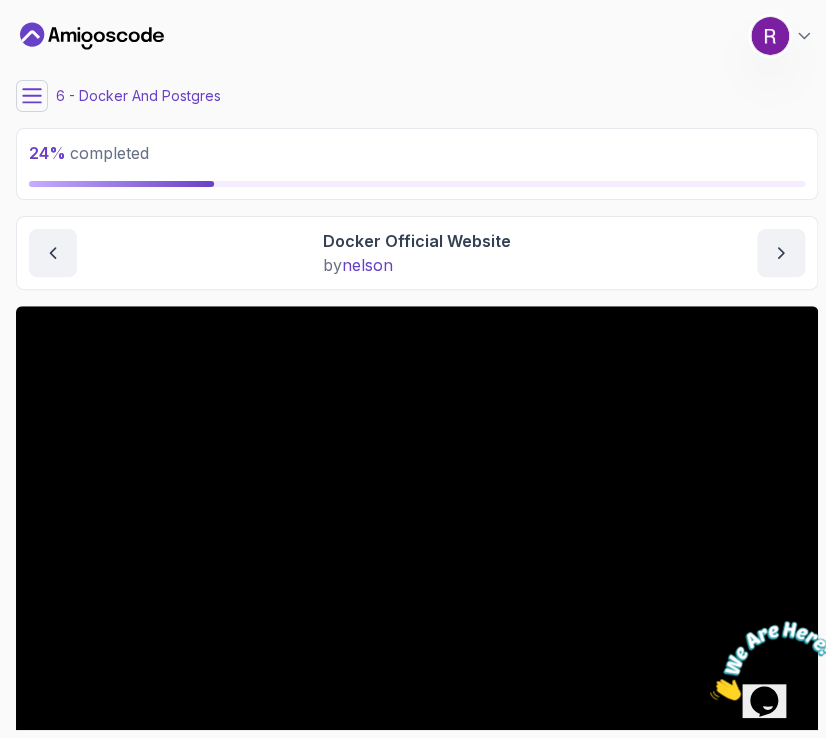 scroll, scrollTop: 496, scrollLeft: 0, axis: vertical 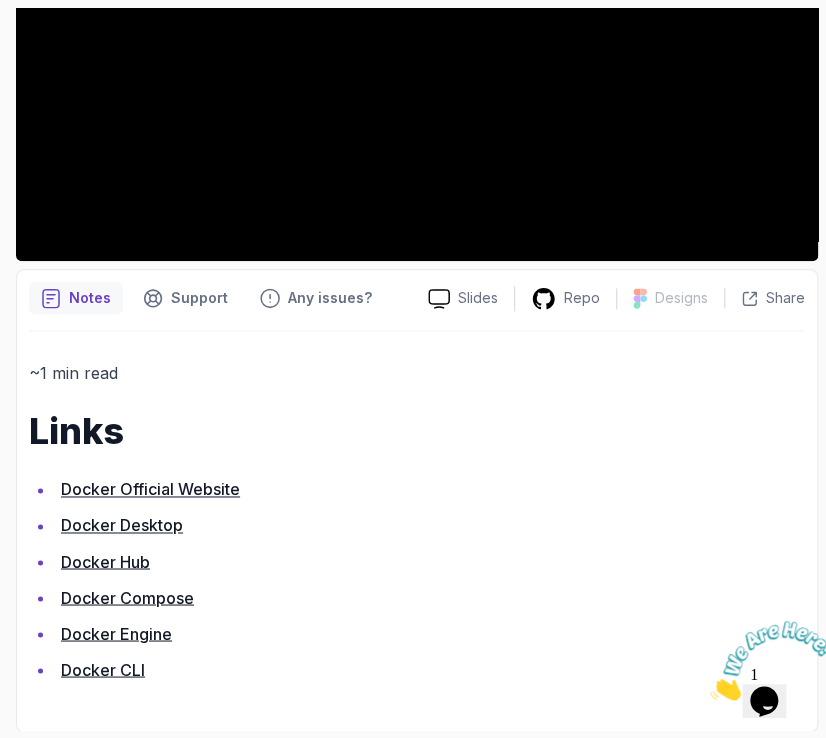 click on "Docker Desktop" at bounding box center (122, 525) 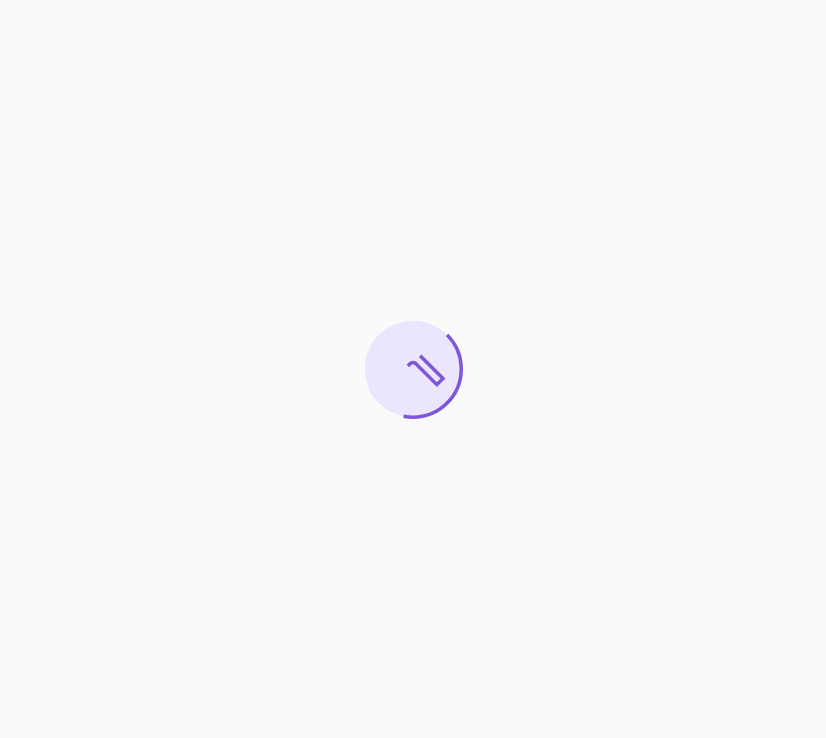 scroll, scrollTop: 0, scrollLeft: 0, axis: both 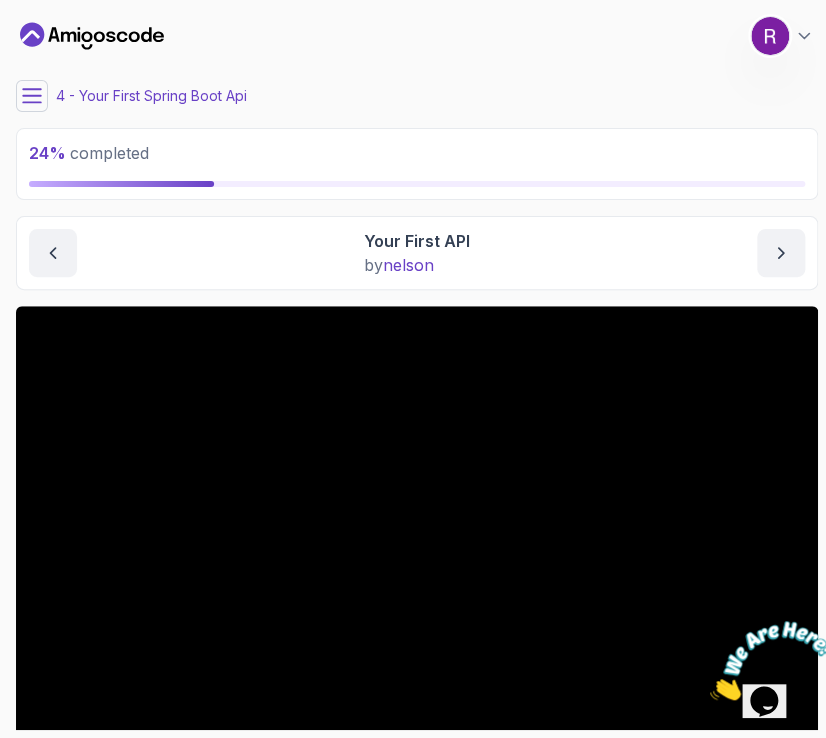 click 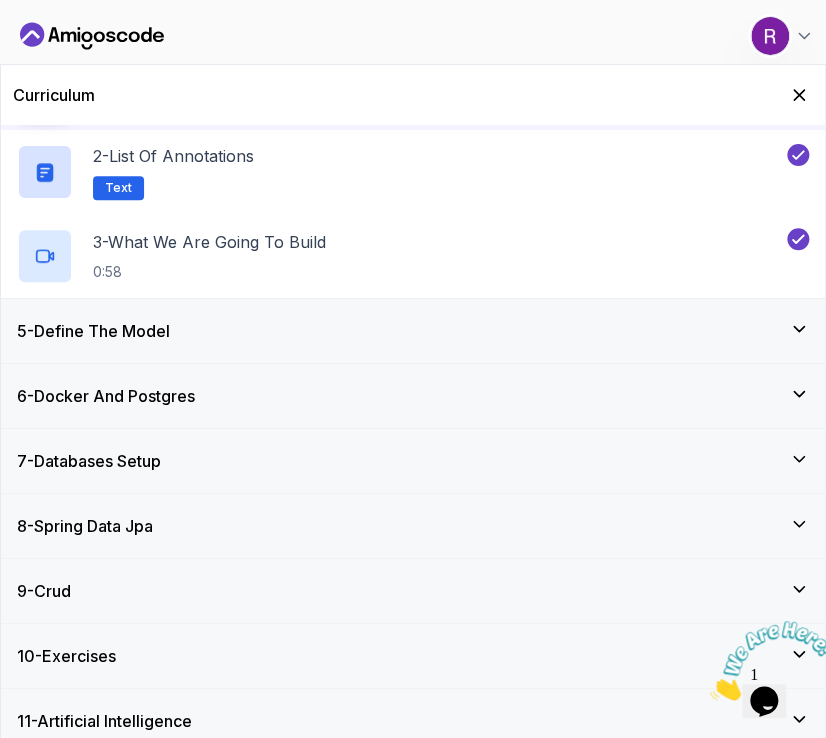 scroll, scrollTop: 352, scrollLeft: 0, axis: vertical 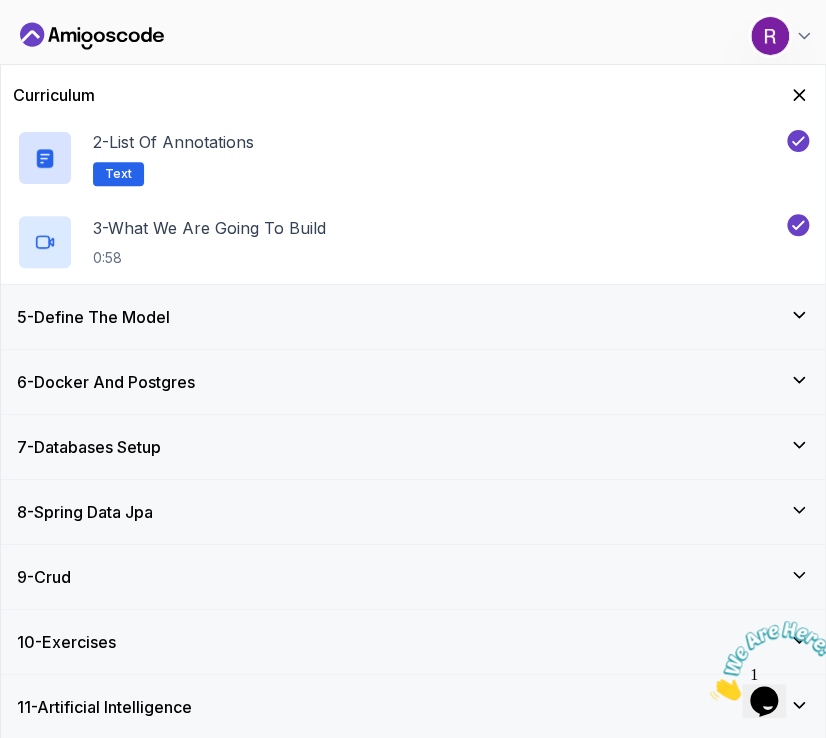 click on "7  -  Databases Setup" at bounding box center (89, 447) 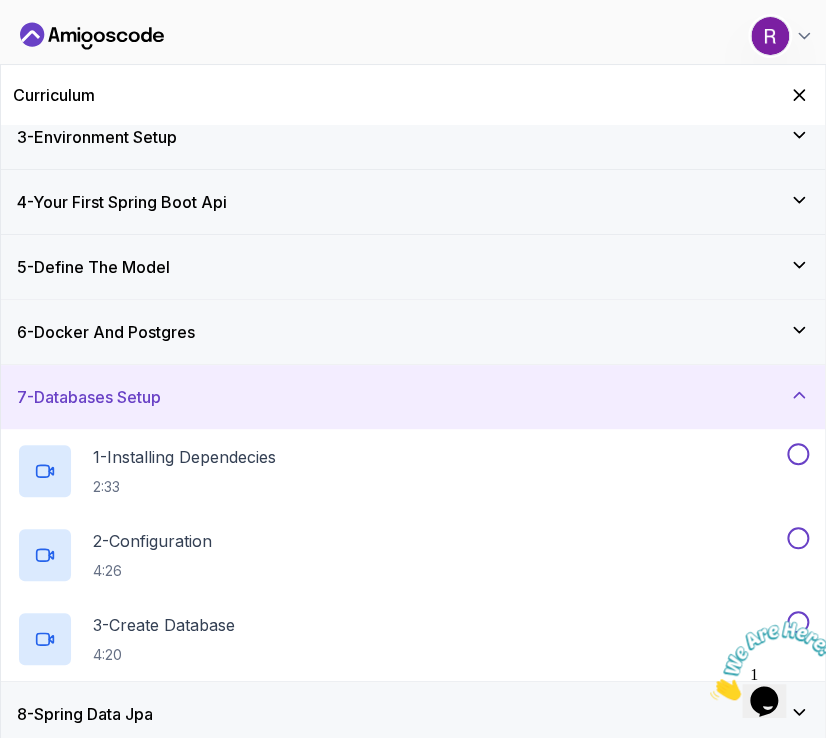 scroll, scrollTop: 144, scrollLeft: 0, axis: vertical 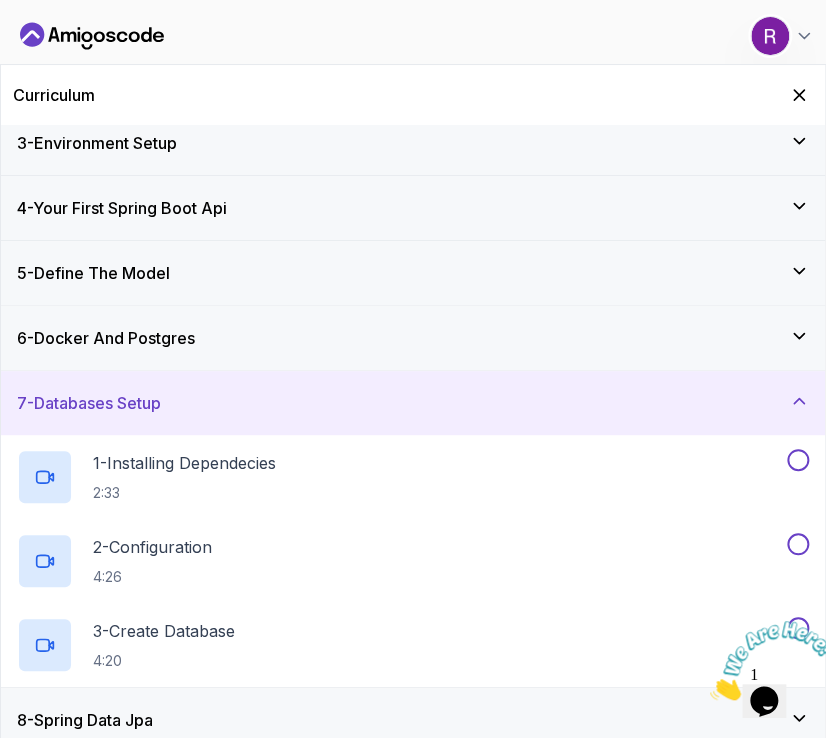 click on "6  -  Docker And Postgres" at bounding box center (413, 338) 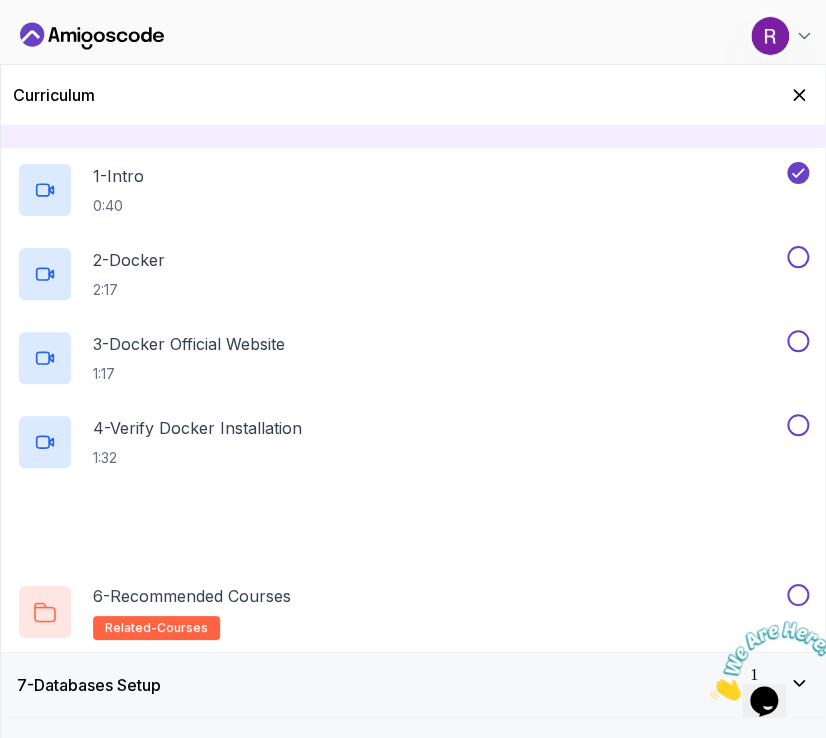 scroll, scrollTop: 392, scrollLeft: 0, axis: vertical 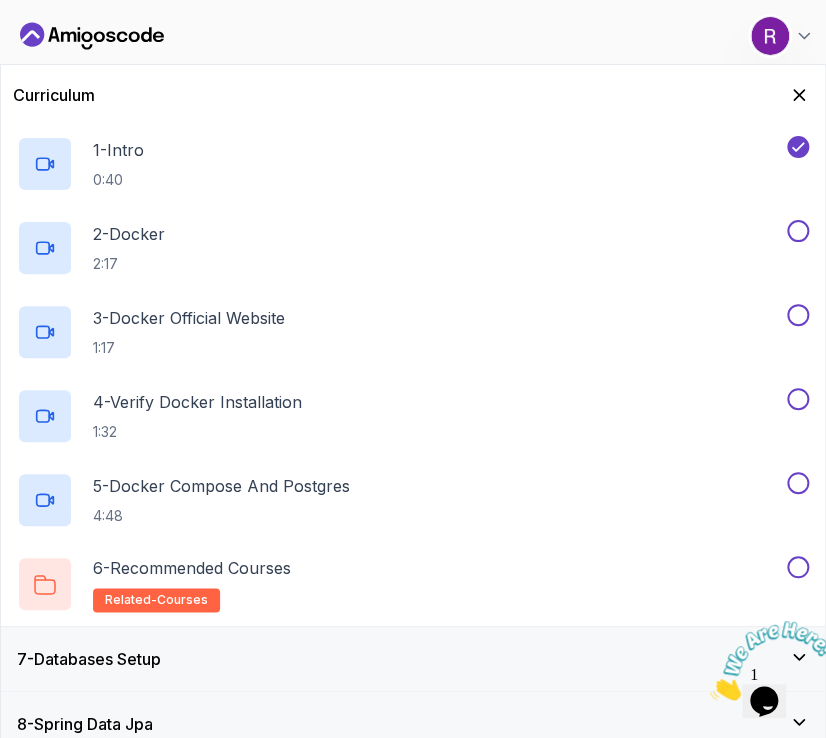 click on "1:17" at bounding box center [189, 348] 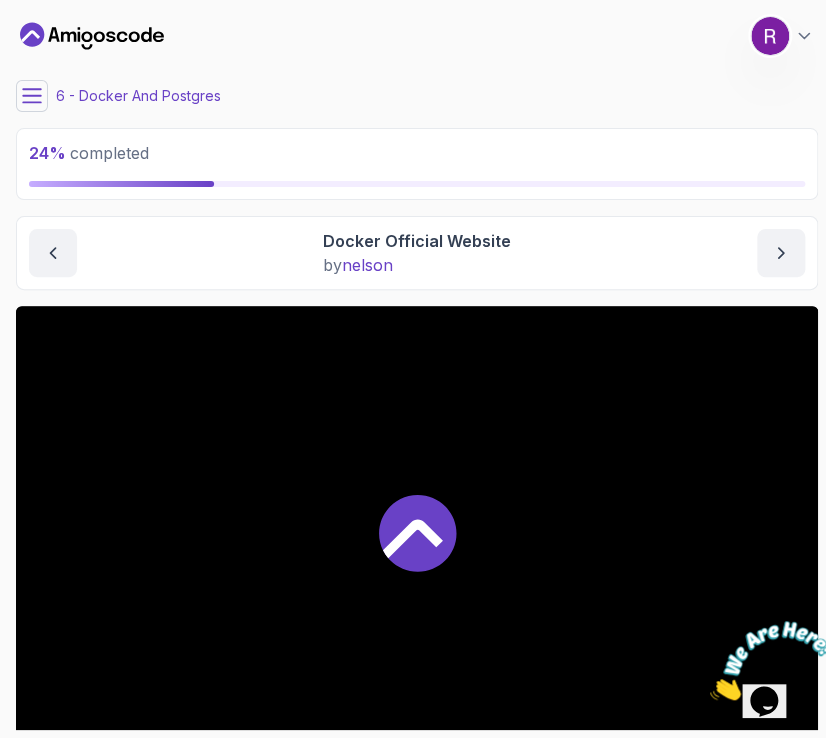scroll, scrollTop: 496, scrollLeft: 0, axis: vertical 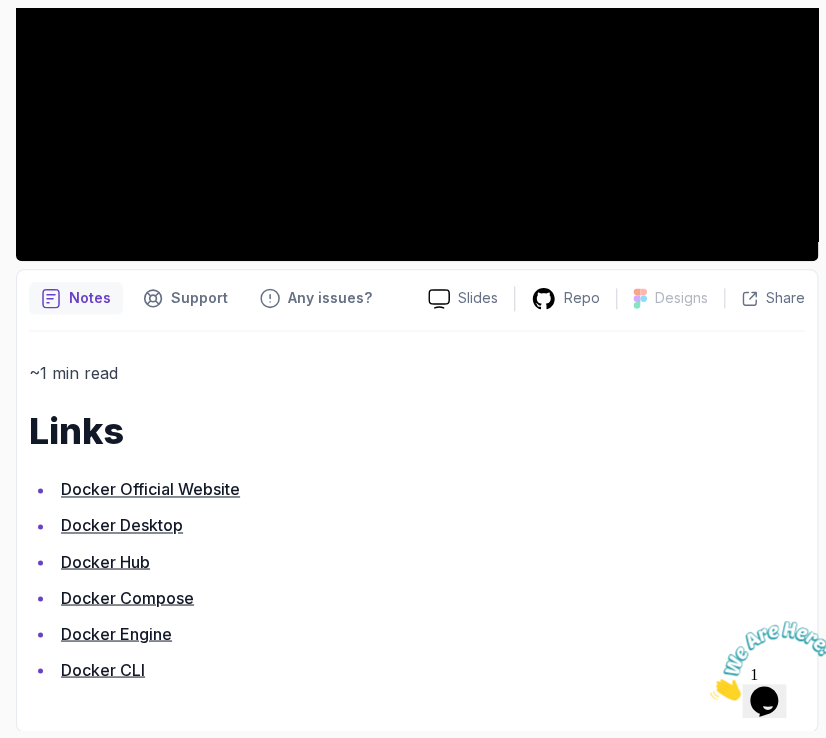 click on "Docker Official Website" at bounding box center (150, 489) 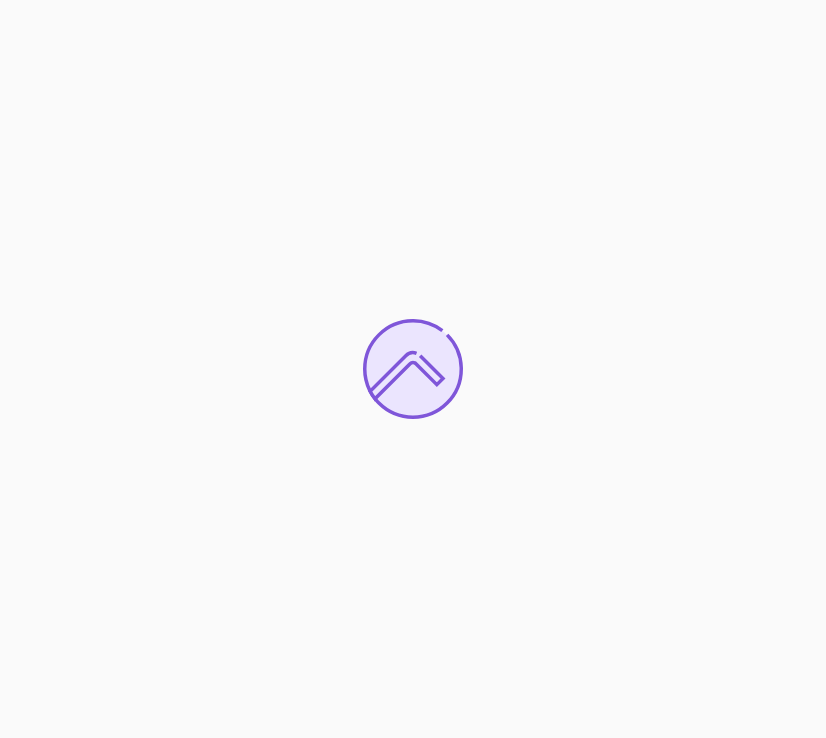scroll, scrollTop: 0, scrollLeft: 0, axis: both 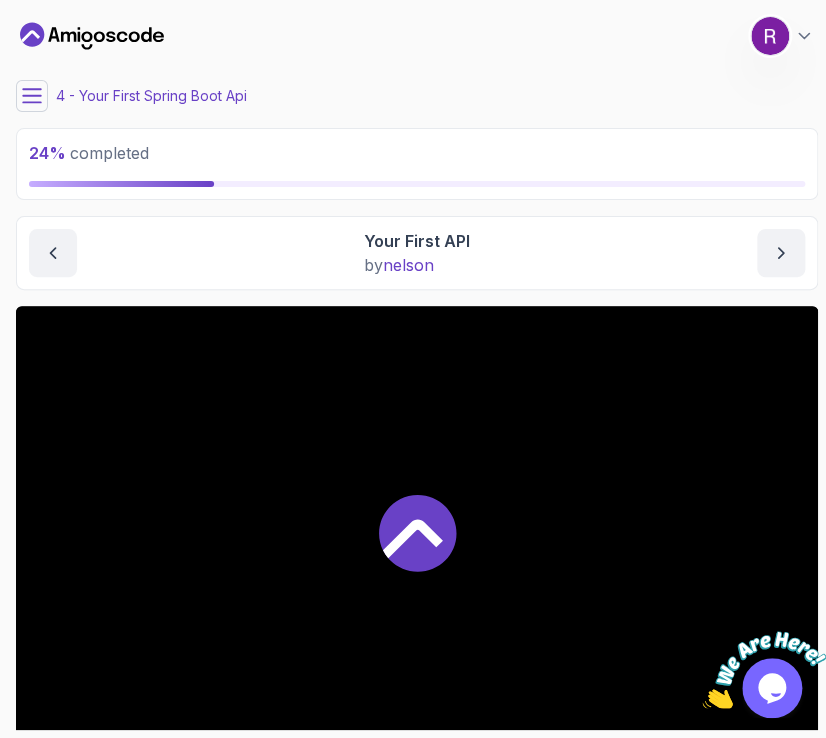 drag, startPoint x: 12, startPoint y: 92, endPoint x: 41, endPoint y: 91, distance: 29.017237 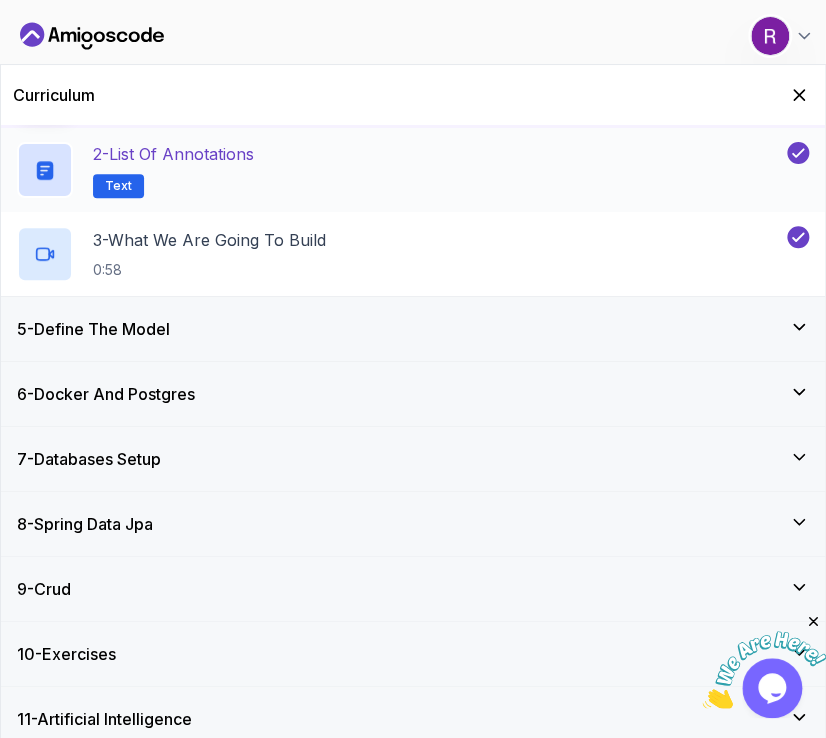 scroll, scrollTop: 342, scrollLeft: 0, axis: vertical 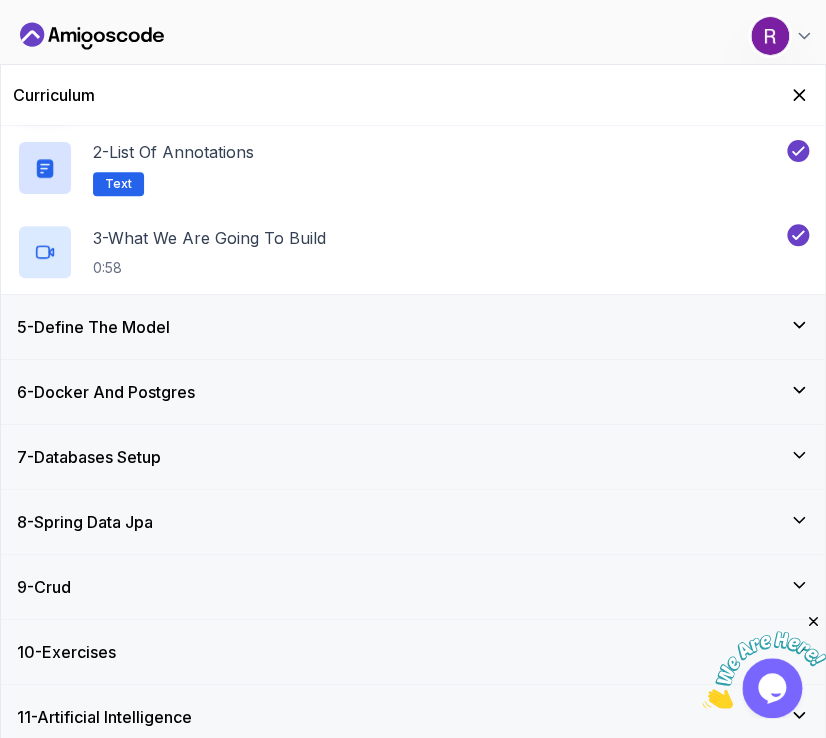 click on "6  -  Docker And Postgres" at bounding box center [413, 392] 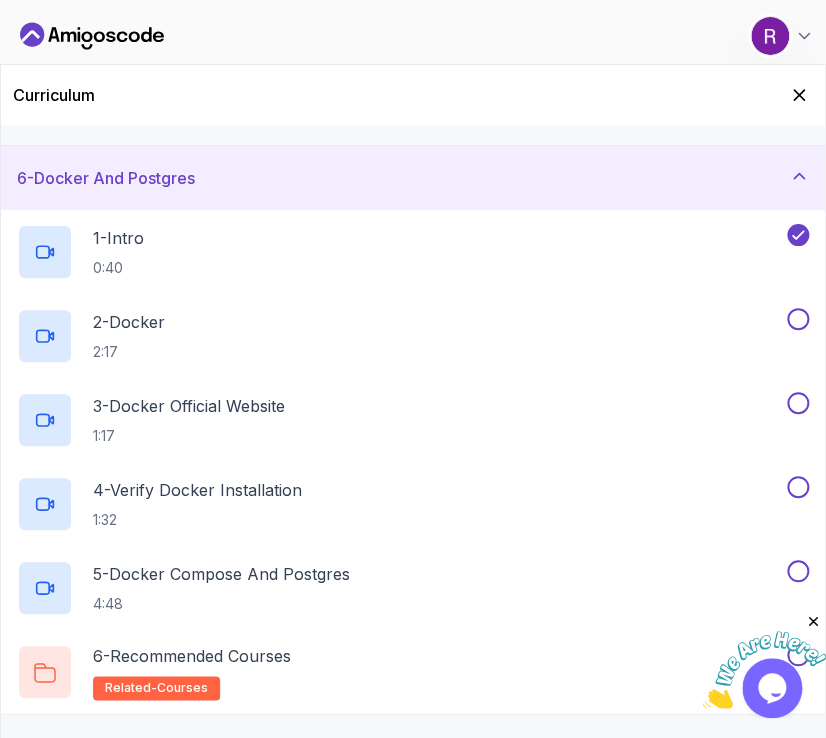 scroll, scrollTop: 304, scrollLeft: 0, axis: vertical 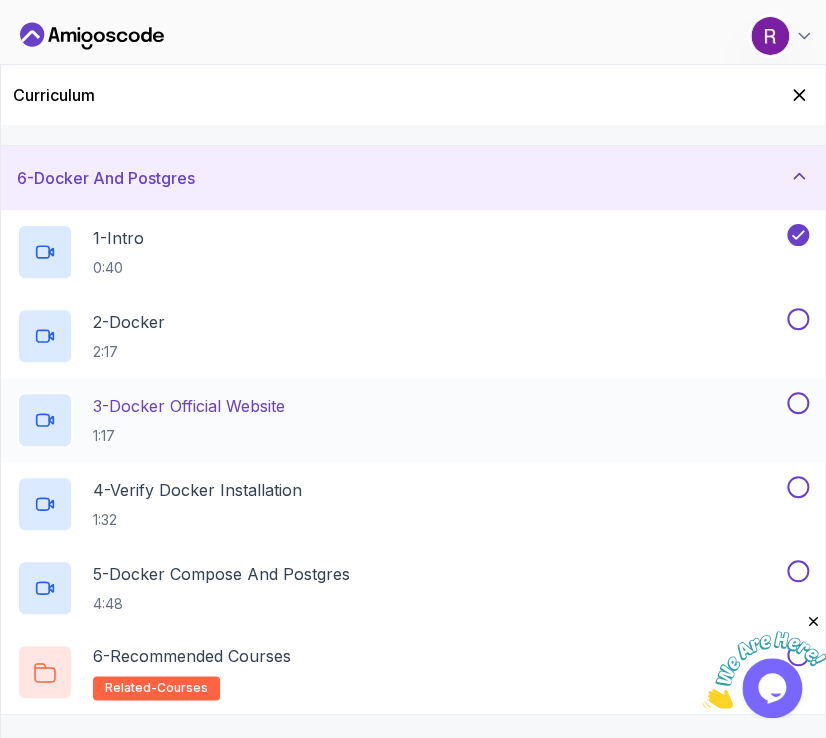 click on "3  -  Docker Official Website 1:17" at bounding box center [413, 420] 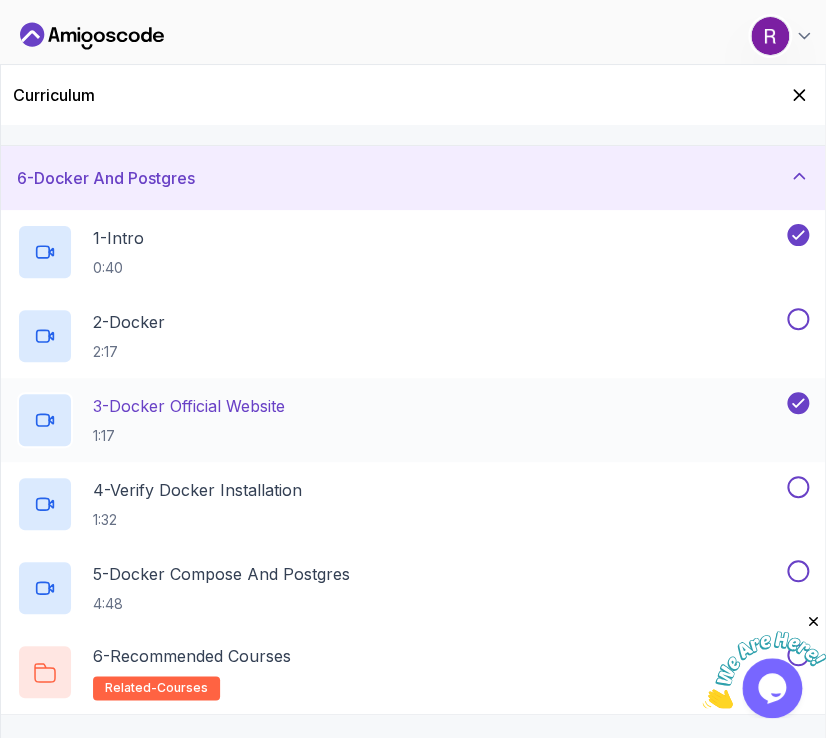 click 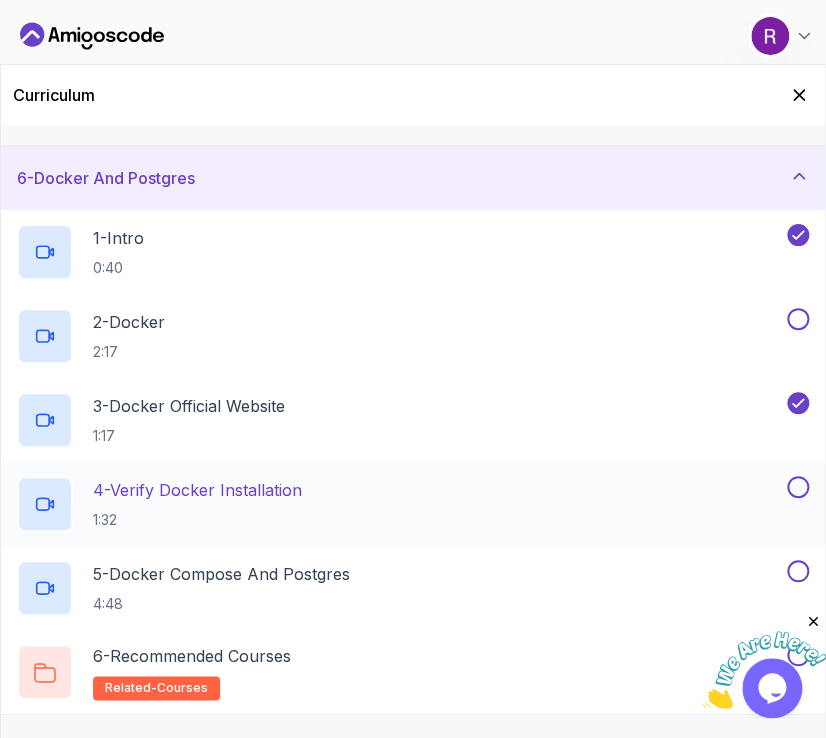 click on "4  -  Verify Docker Installation" at bounding box center (197, 490) 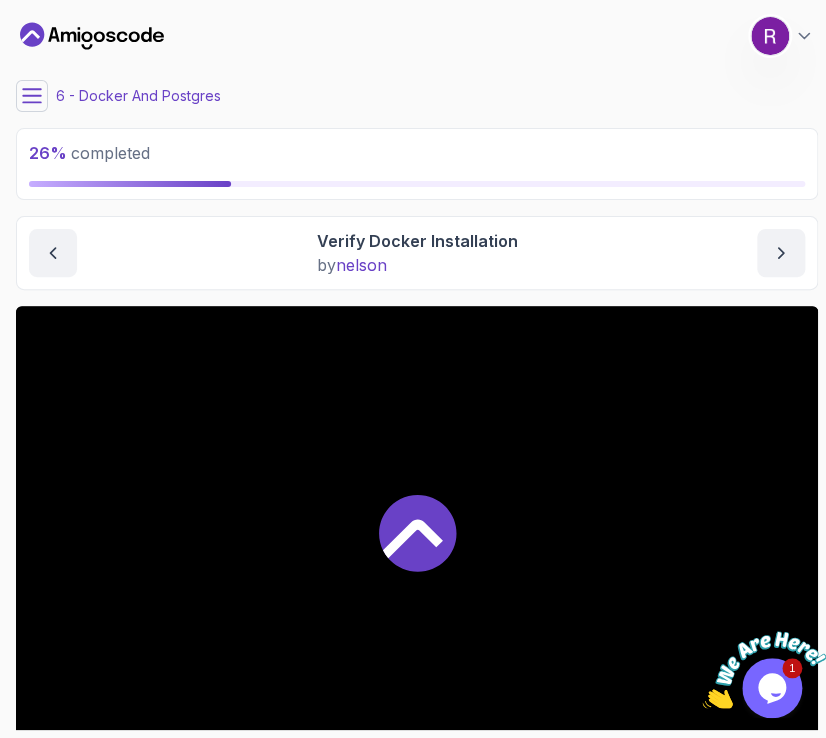 click 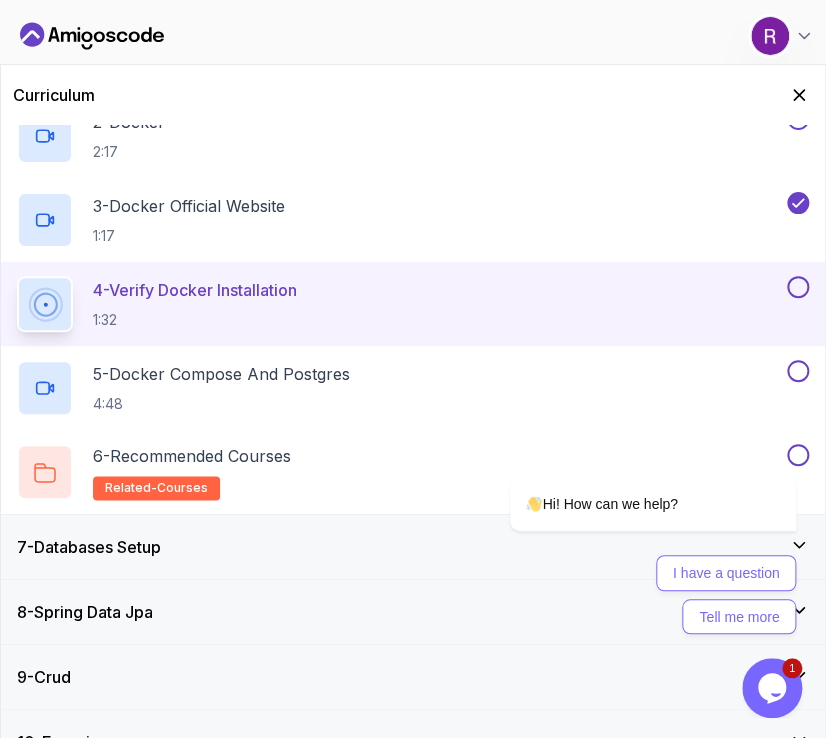 scroll, scrollTop: 519, scrollLeft: 0, axis: vertical 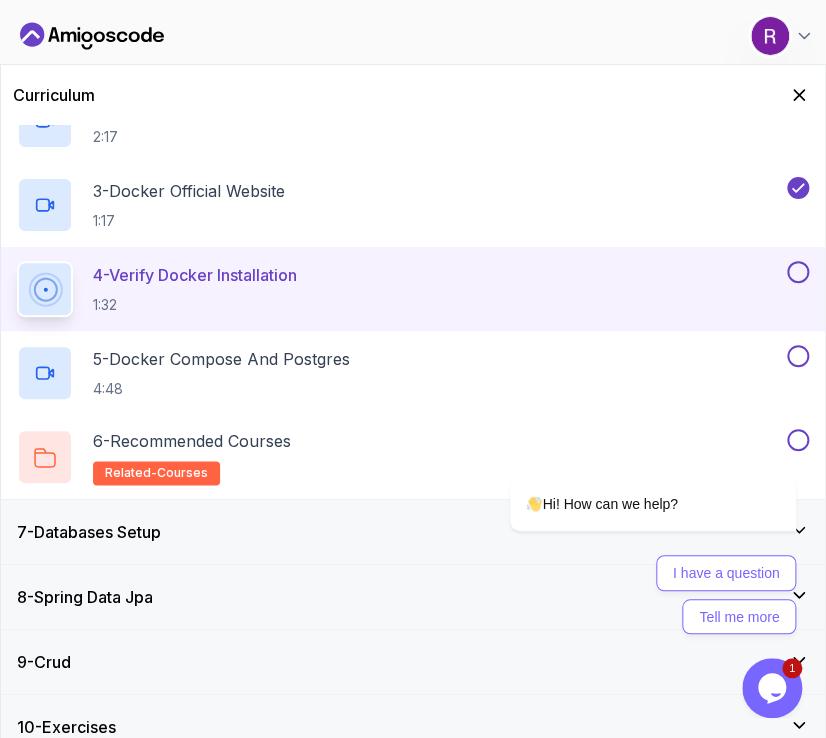 click on "4  -  Verify Docker Installation" at bounding box center [195, 275] 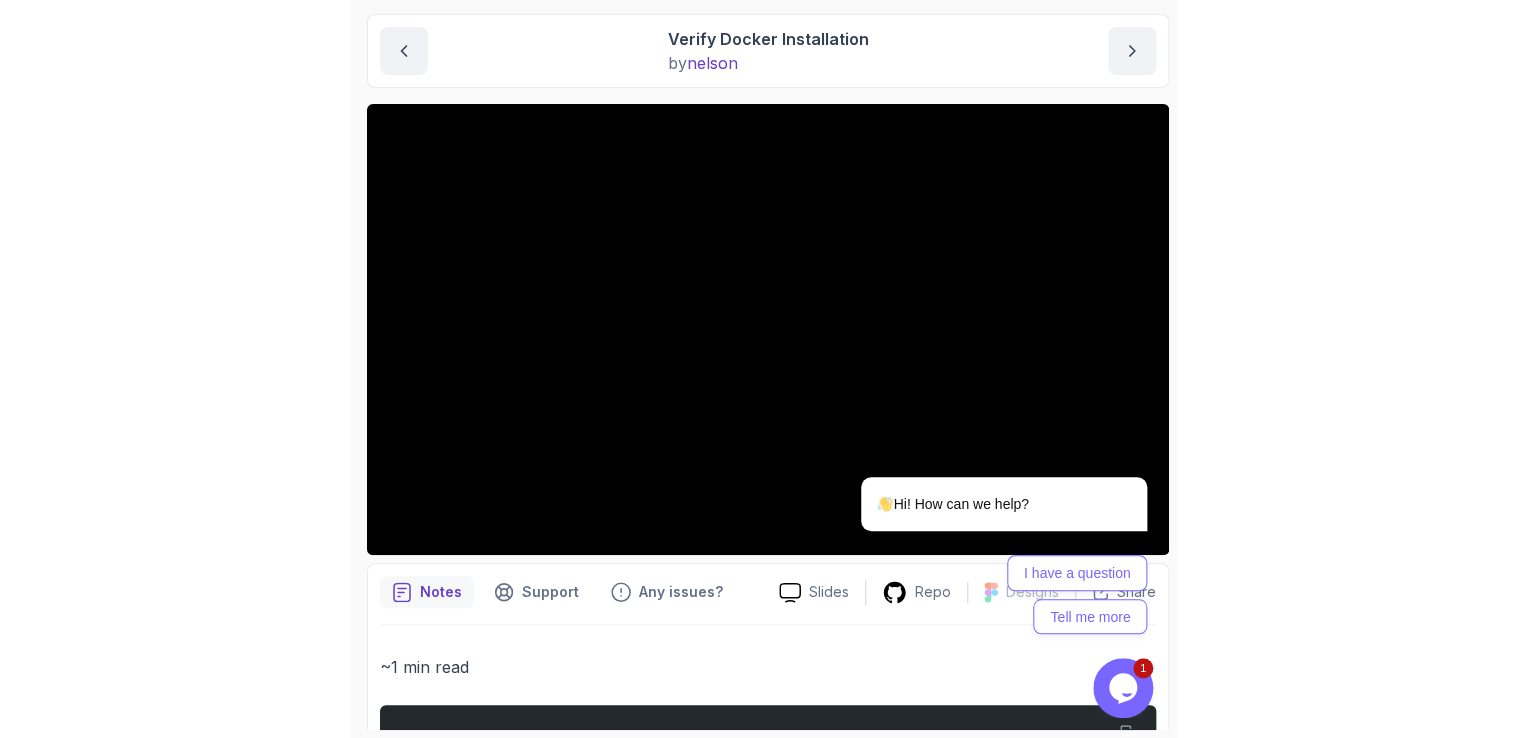 scroll, scrollTop: 191, scrollLeft: 0, axis: vertical 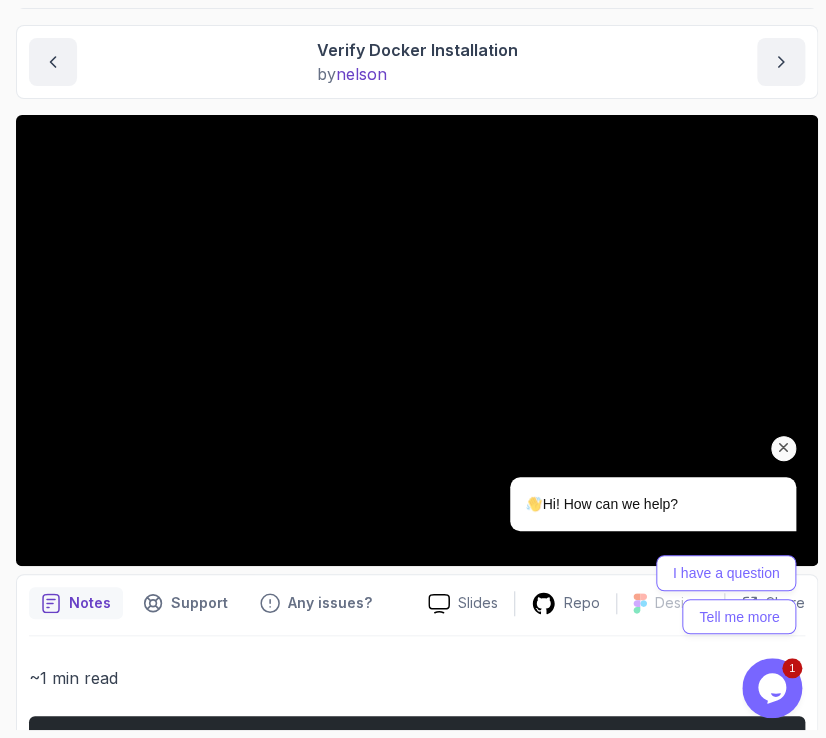 click at bounding box center (784, 448) 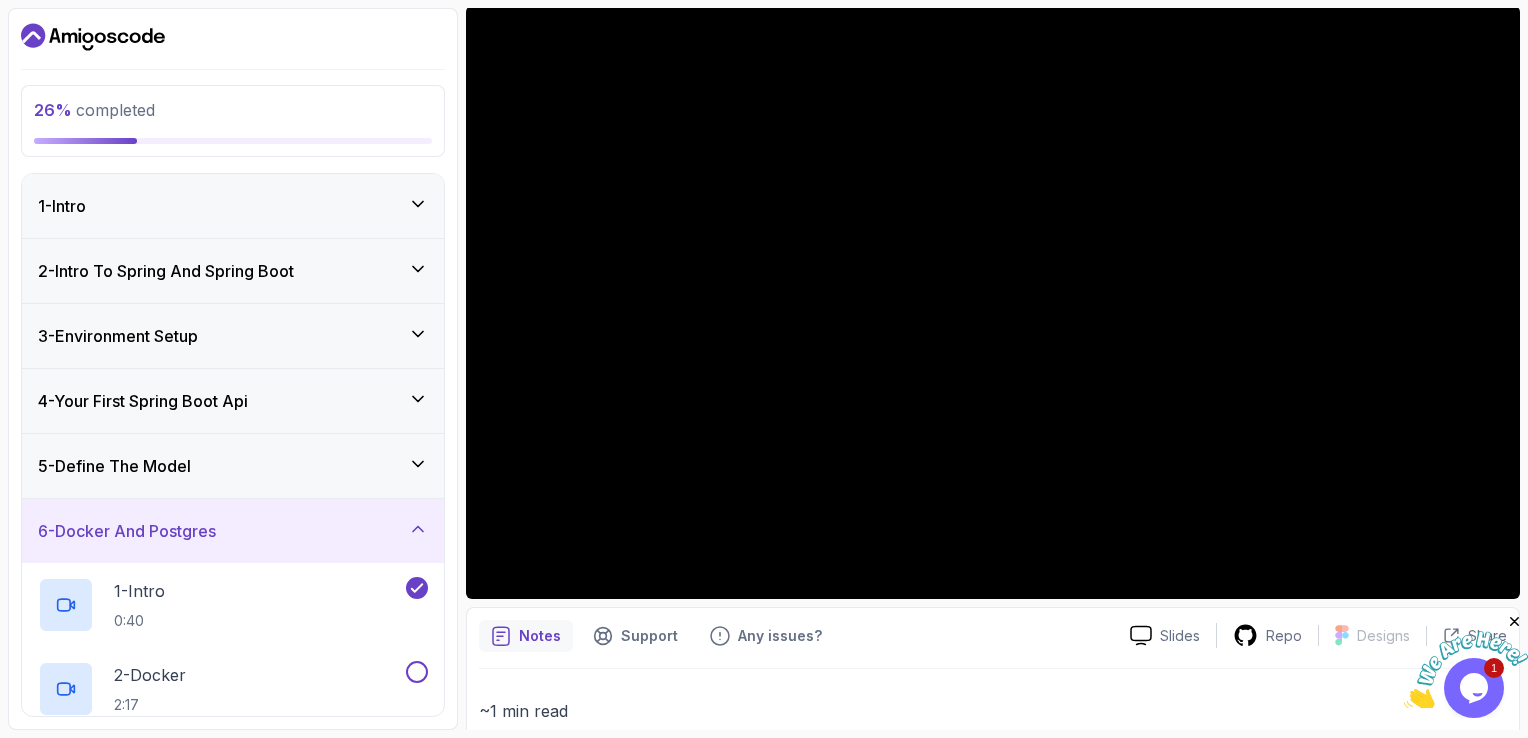 scroll, scrollTop: 174, scrollLeft: 0, axis: vertical 